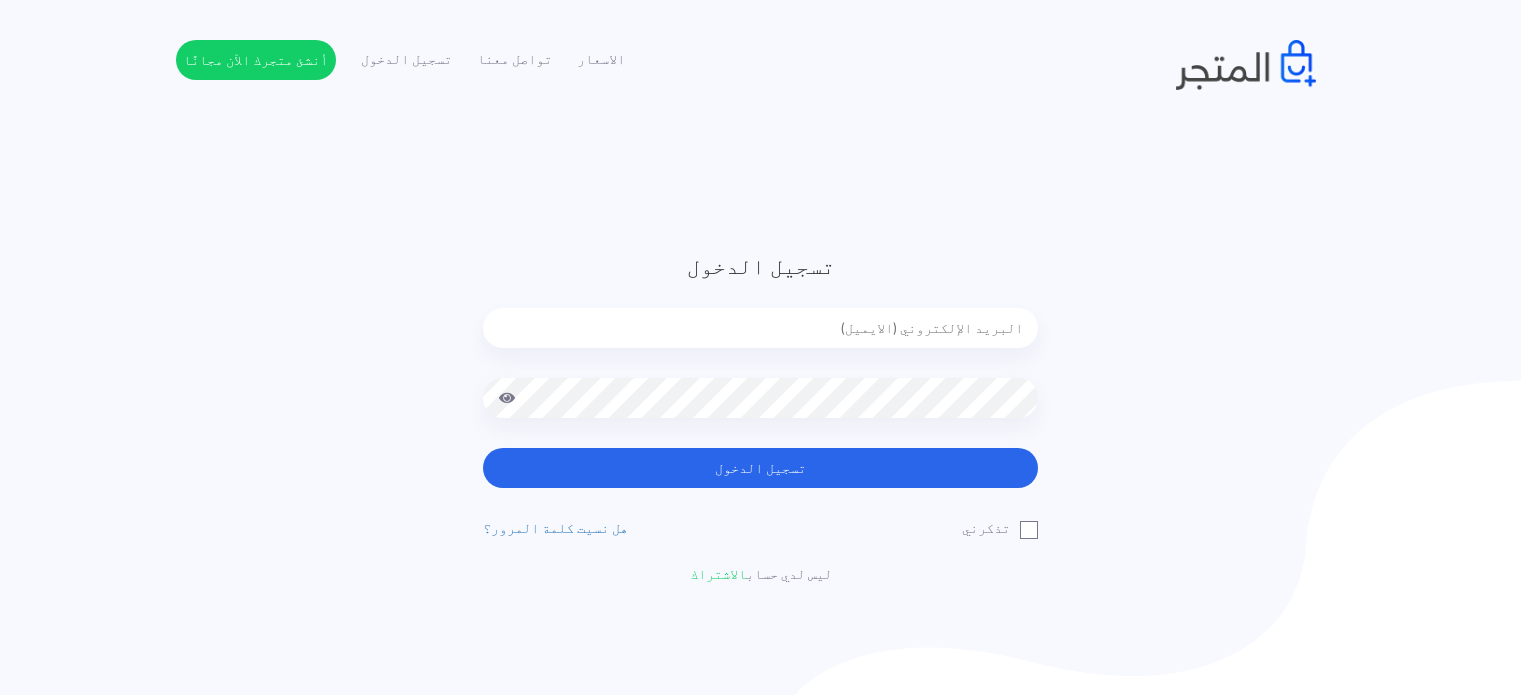 scroll, scrollTop: 0, scrollLeft: 0, axis: both 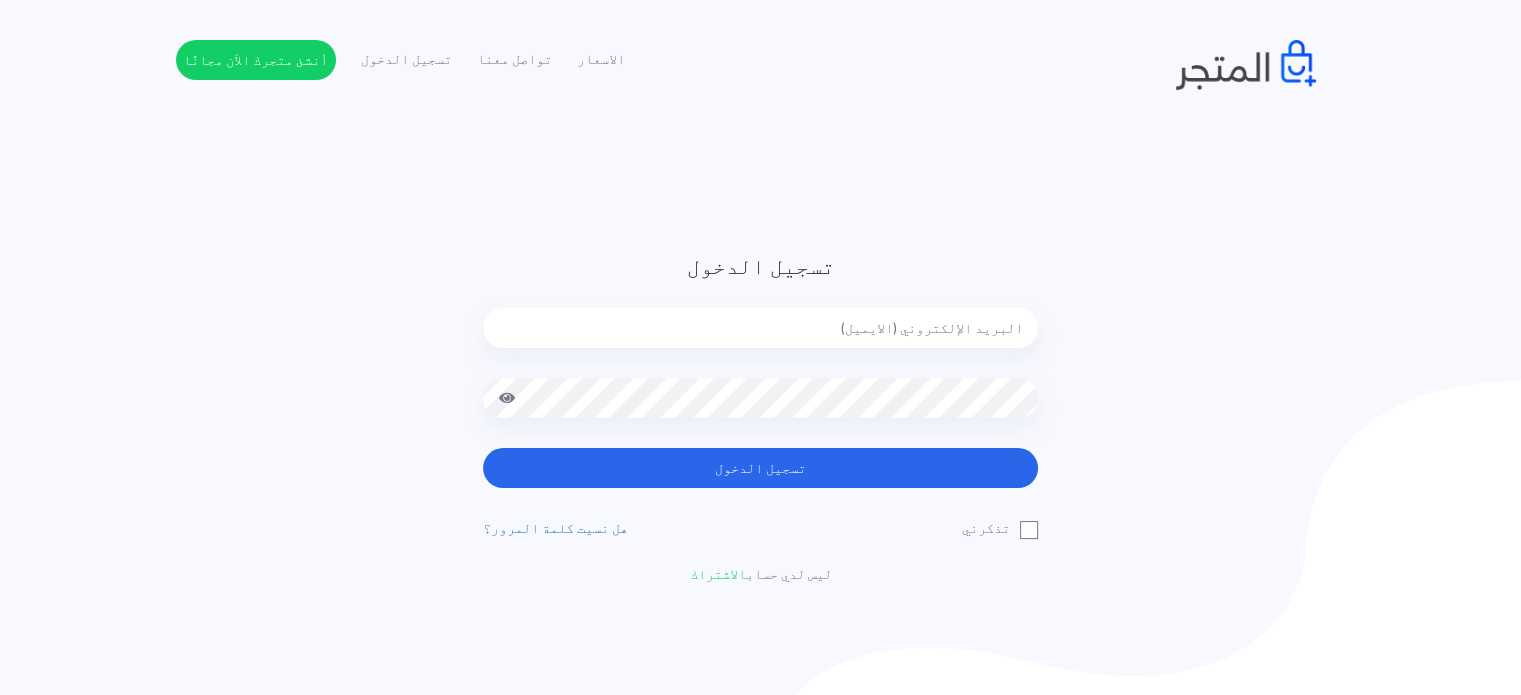 click at bounding box center (760, 328) 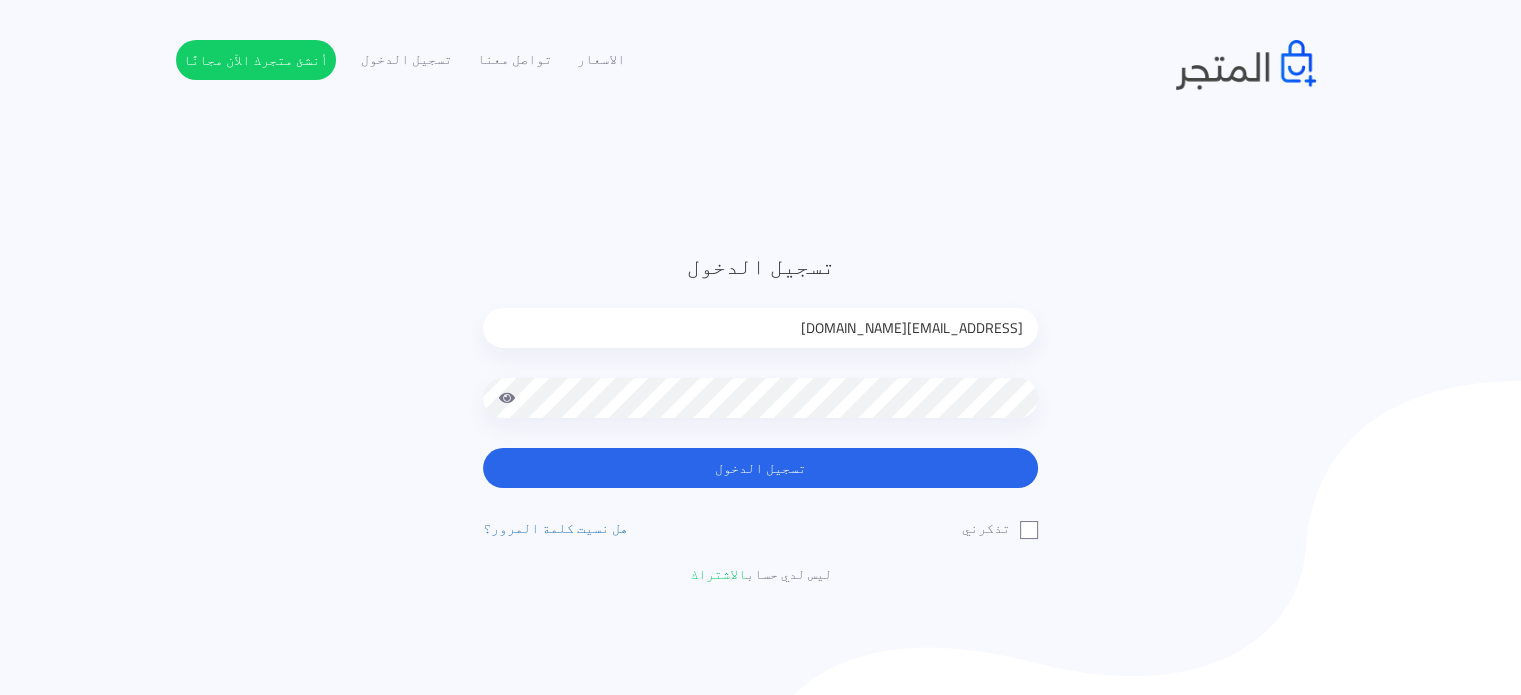 type on "[EMAIL_ADDRESS][DOMAIN_NAME]" 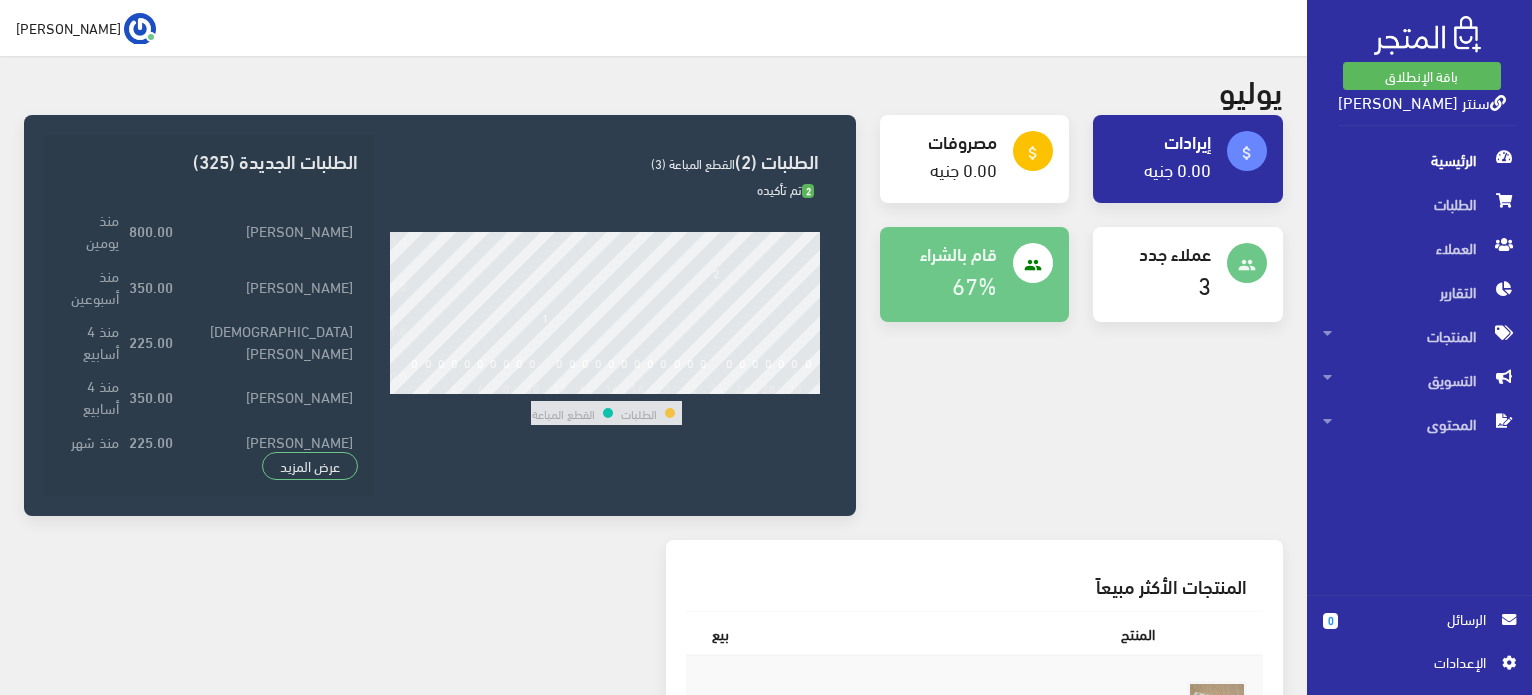 scroll, scrollTop: 0, scrollLeft: 0, axis: both 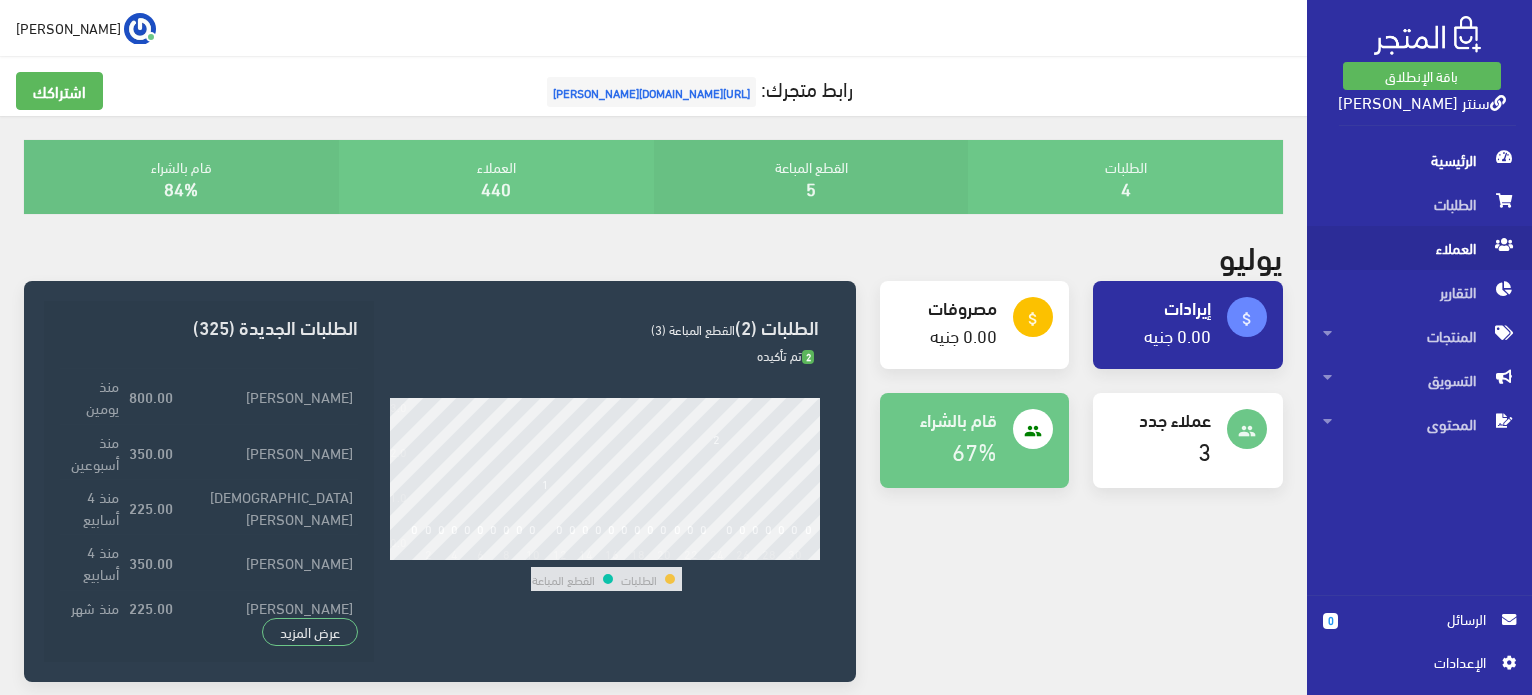 click on "العملاء" at bounding box center (1419, 248) 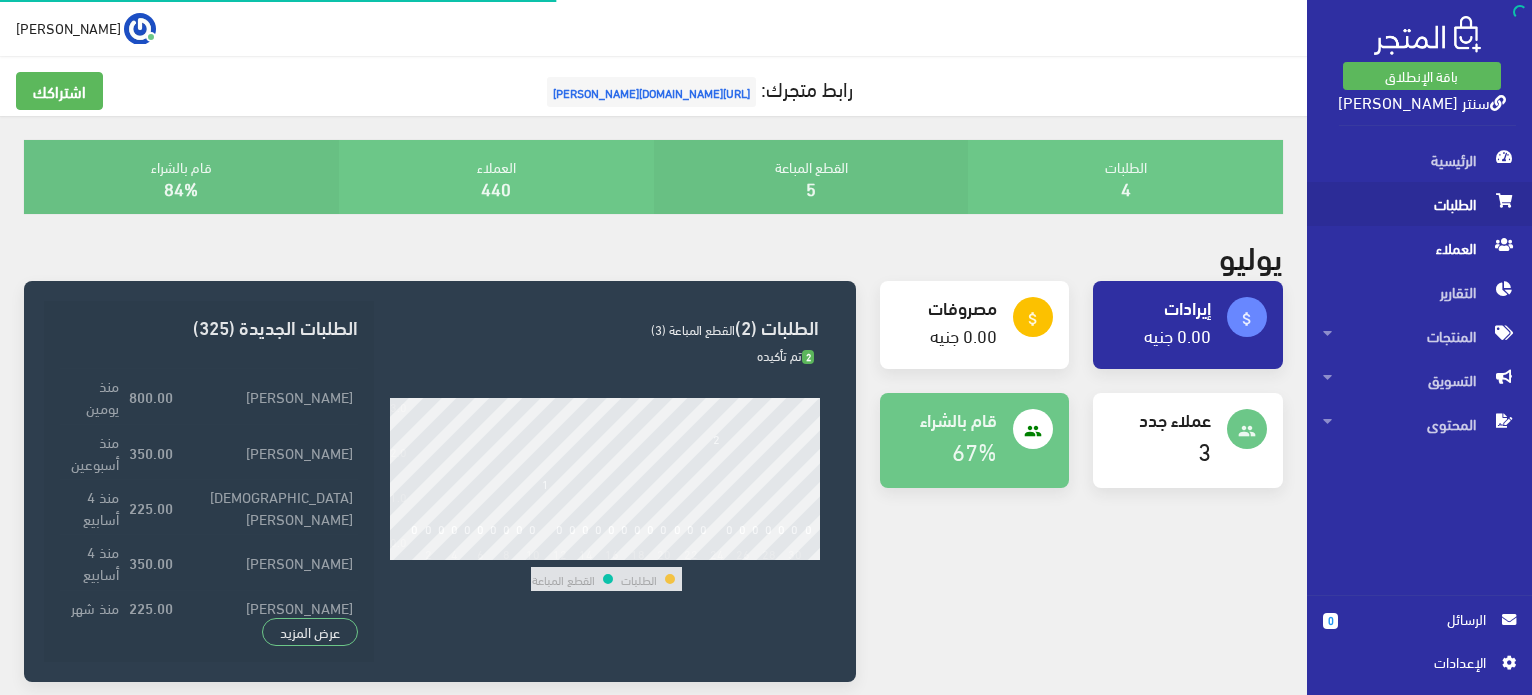 click on "الطلبات" at bounding box center [1419, 204] 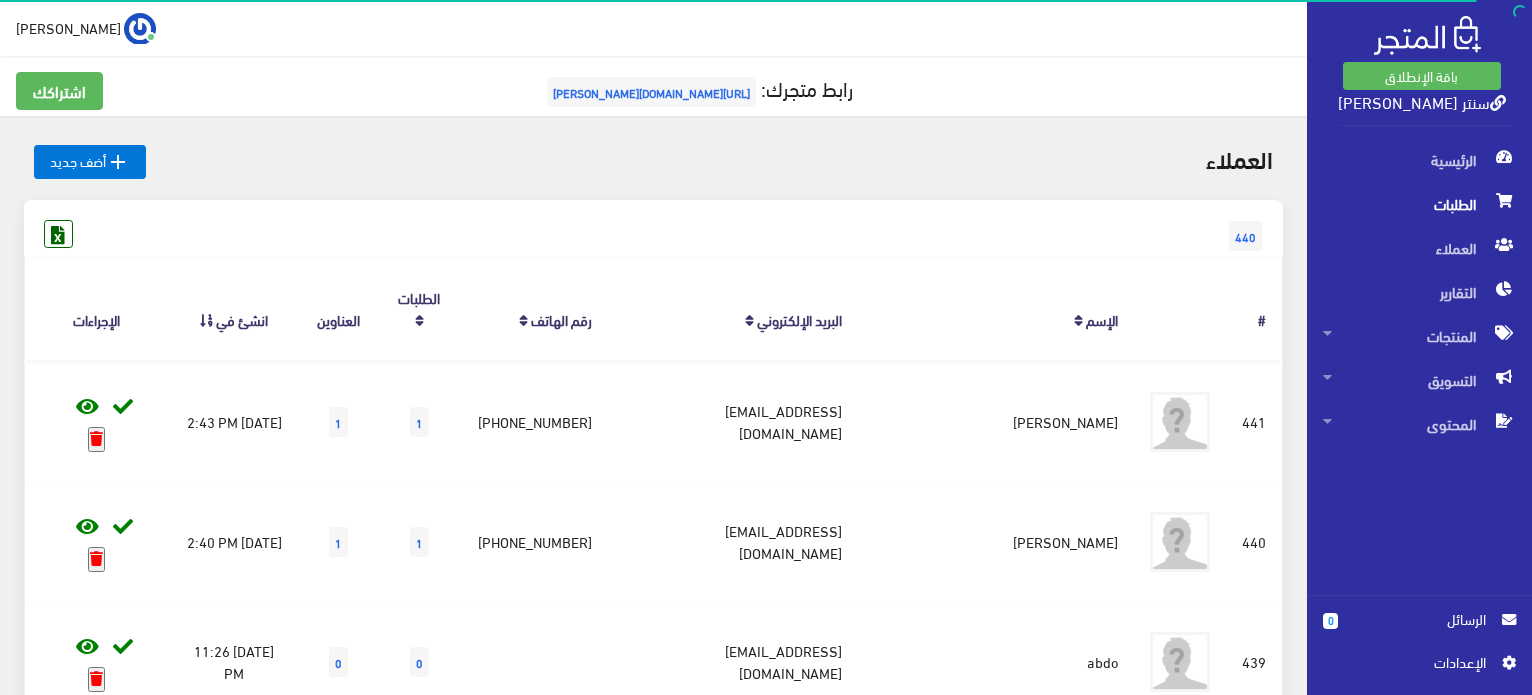 click on "الطلبات" at bounding box center (1419, 204) 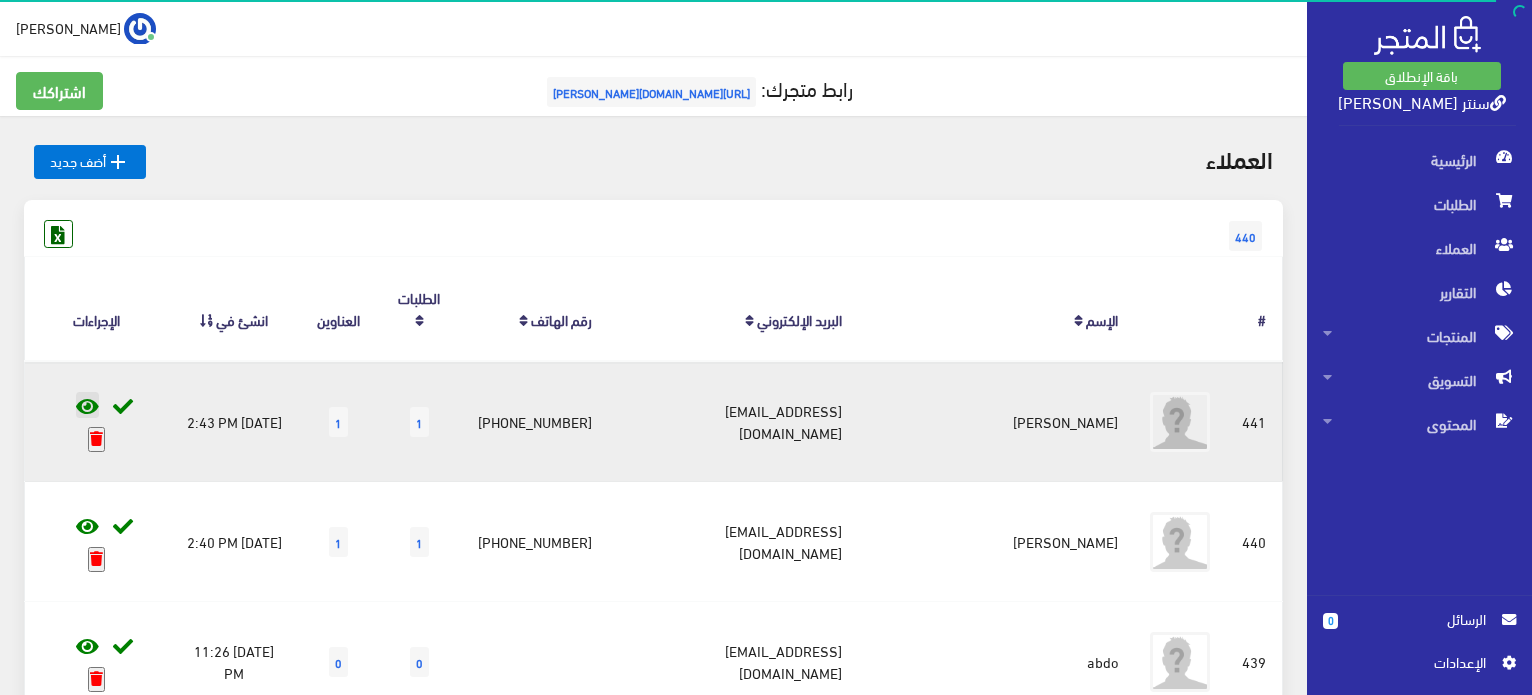 click at bounding box center [87, 407] 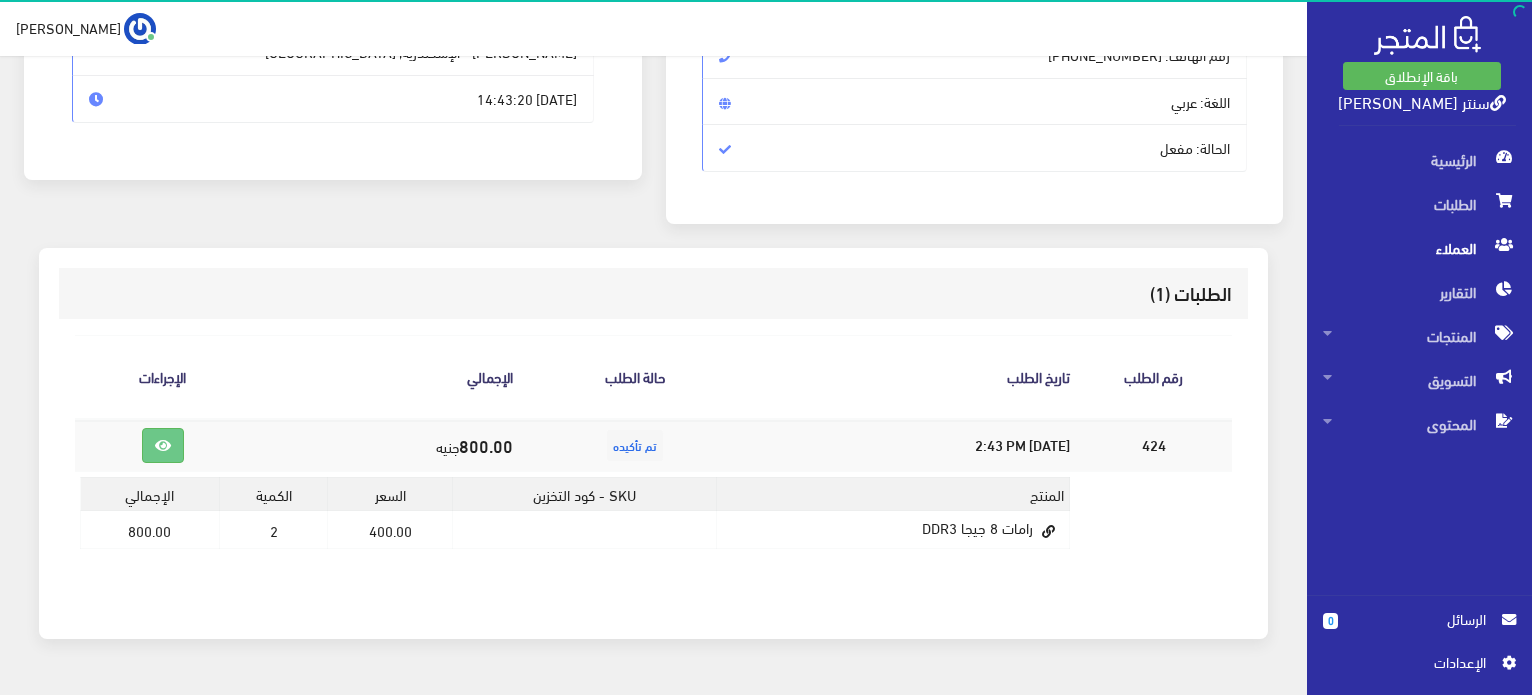 scroll, scrollTop: 388, scrollLeft: 0, axis: vertical 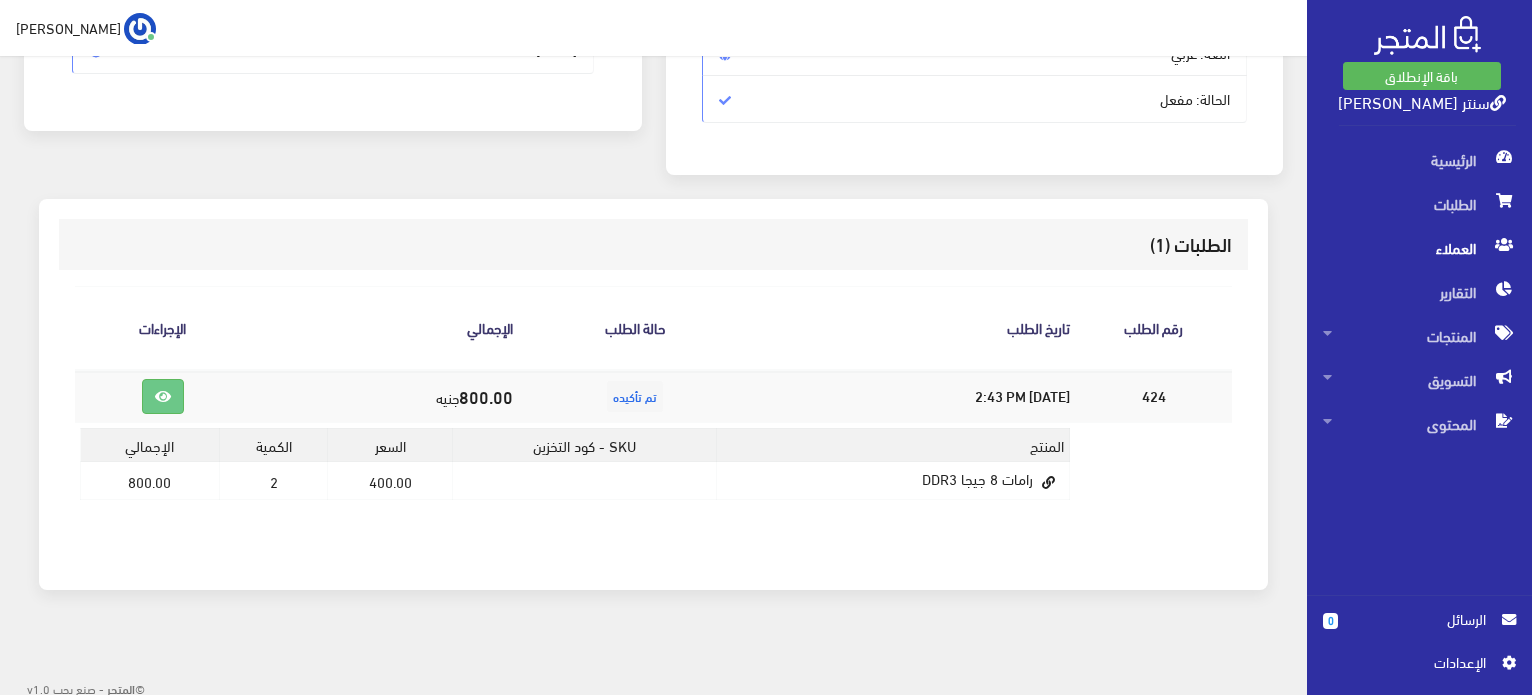 click on "المنتج
SKU - كود التخزين
السعر
الكمية
اﻹجمالي
رامات 8 جيجا DDR3
400.00 2 800.00" at bounding box center (575, 471) 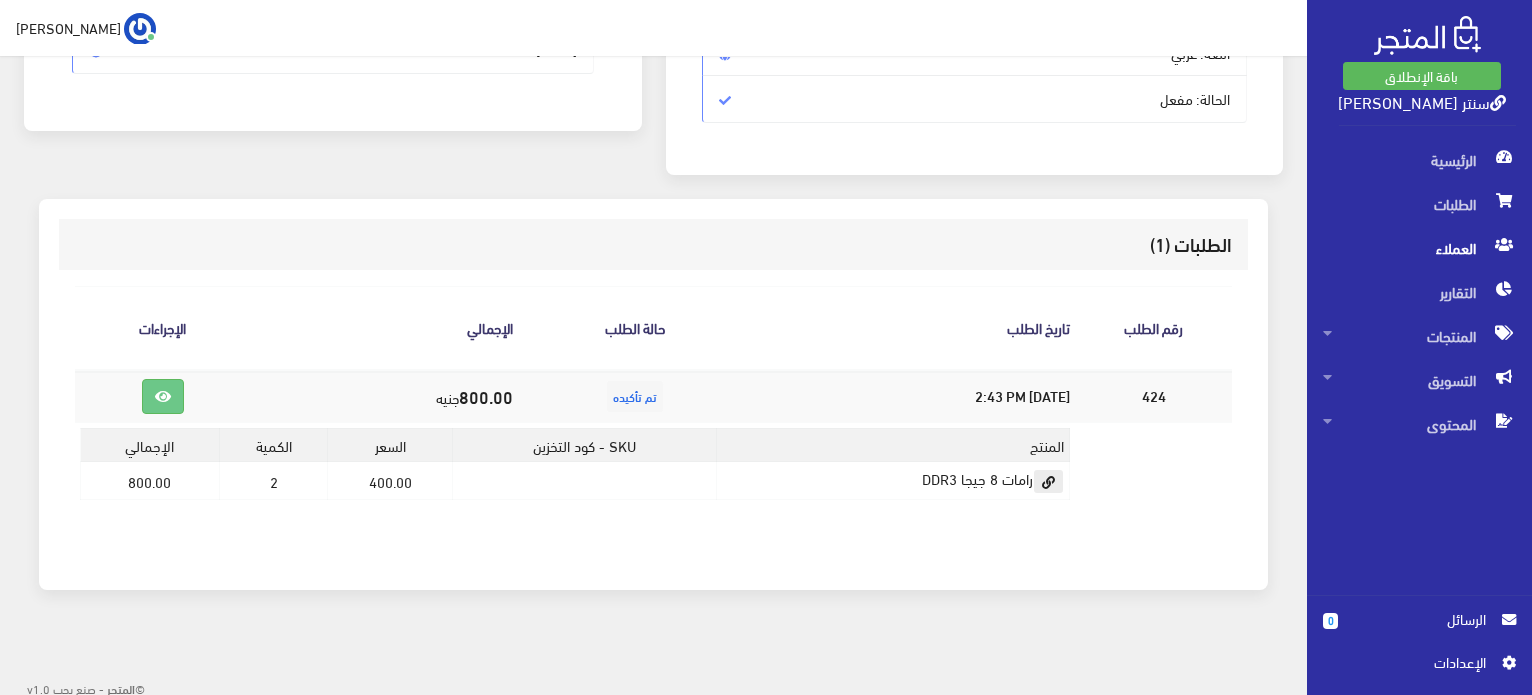 click at bounding box center [1048, 483] 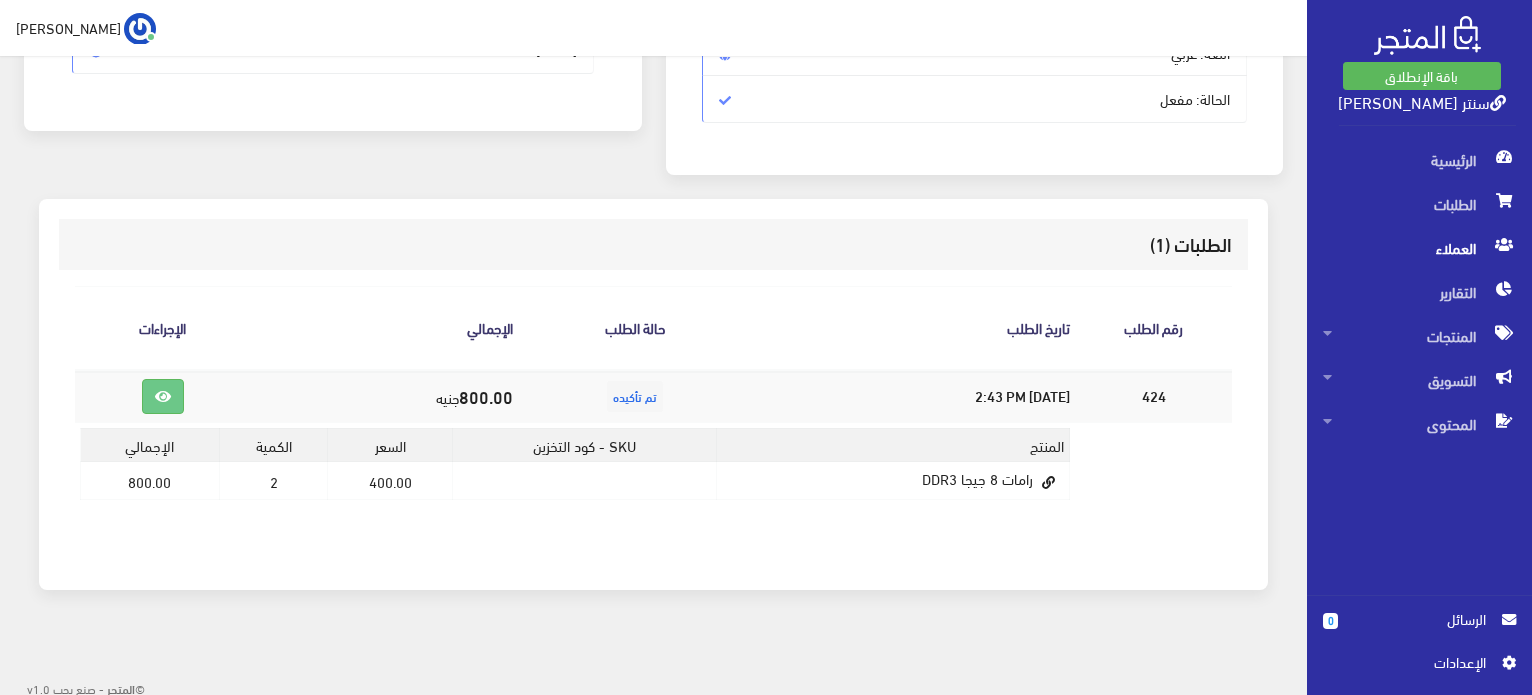 click at bounding box center [584, 481] 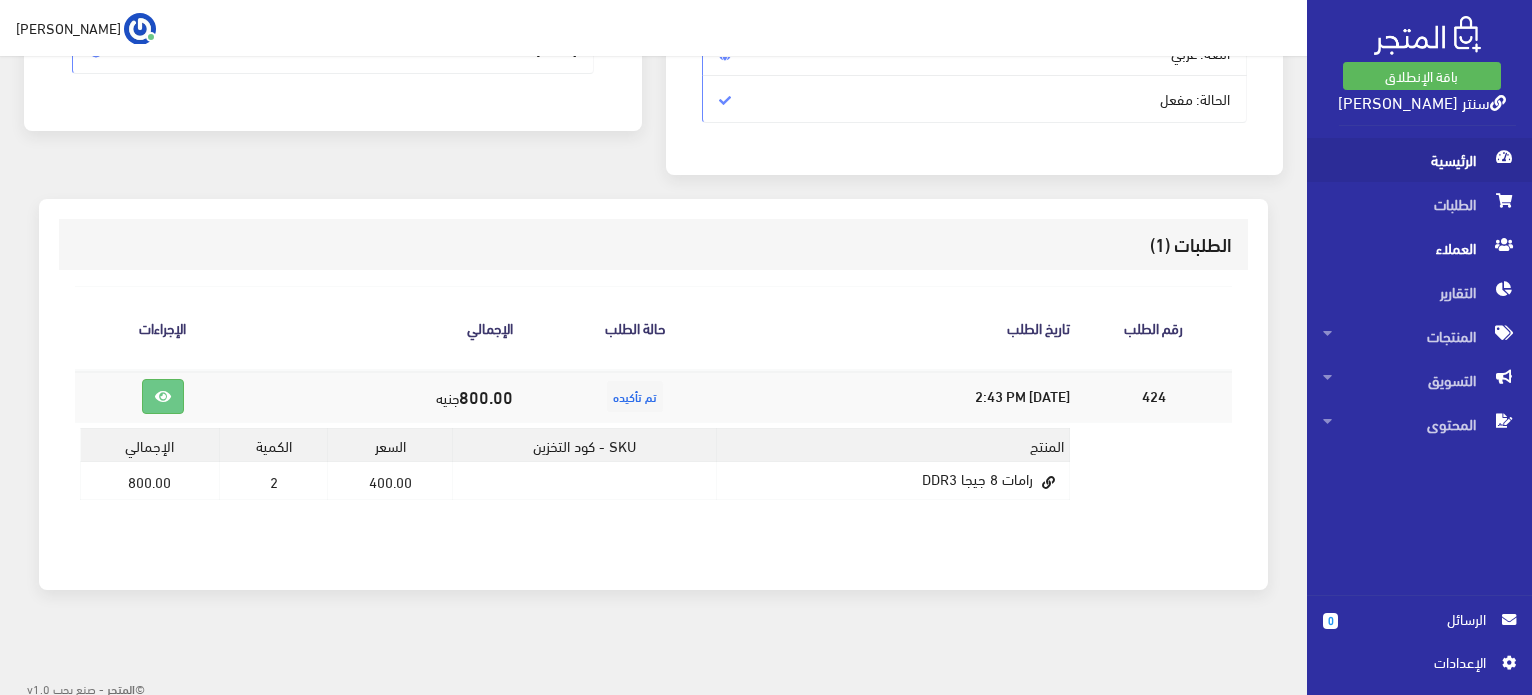 click on "الرئيسية" at bounding box center (1419, 160) 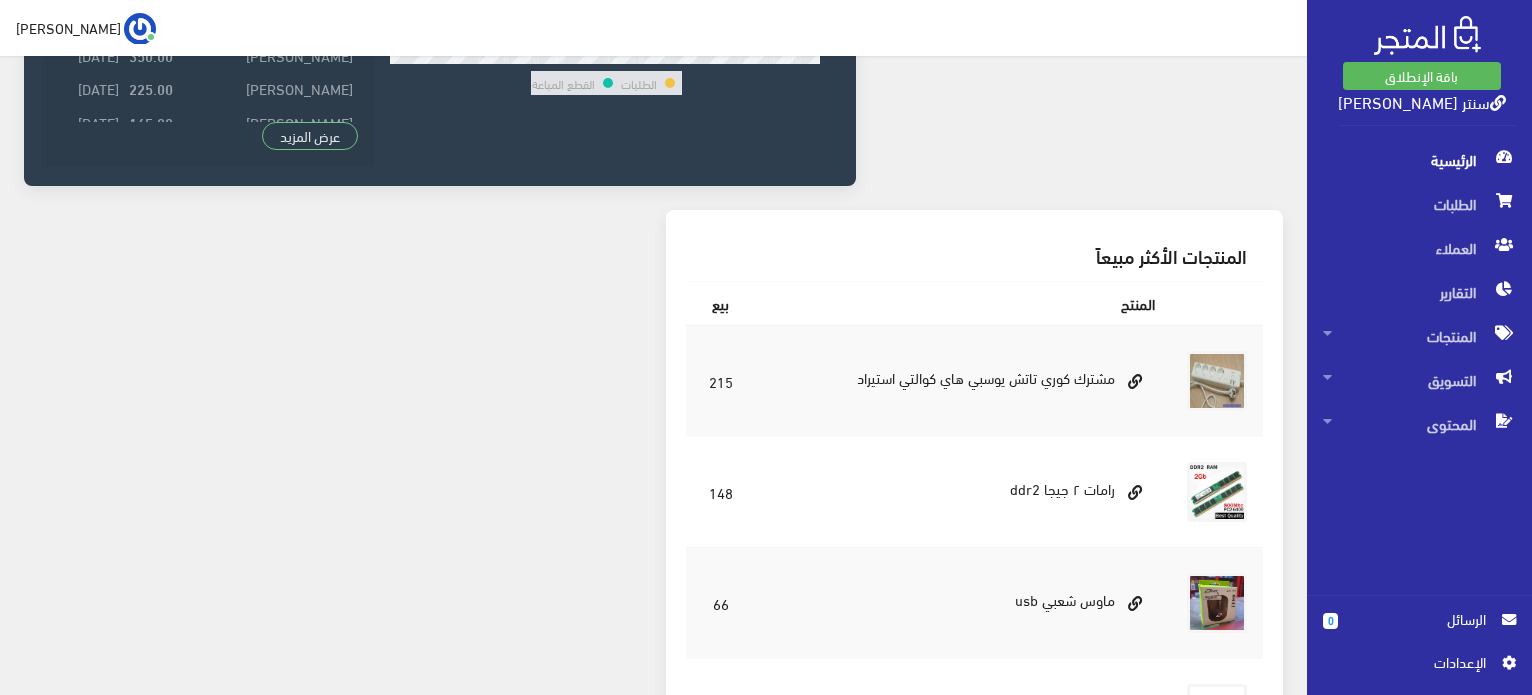 scroll, scrollTop: 500, scrollLeft: 0, axis: vertical 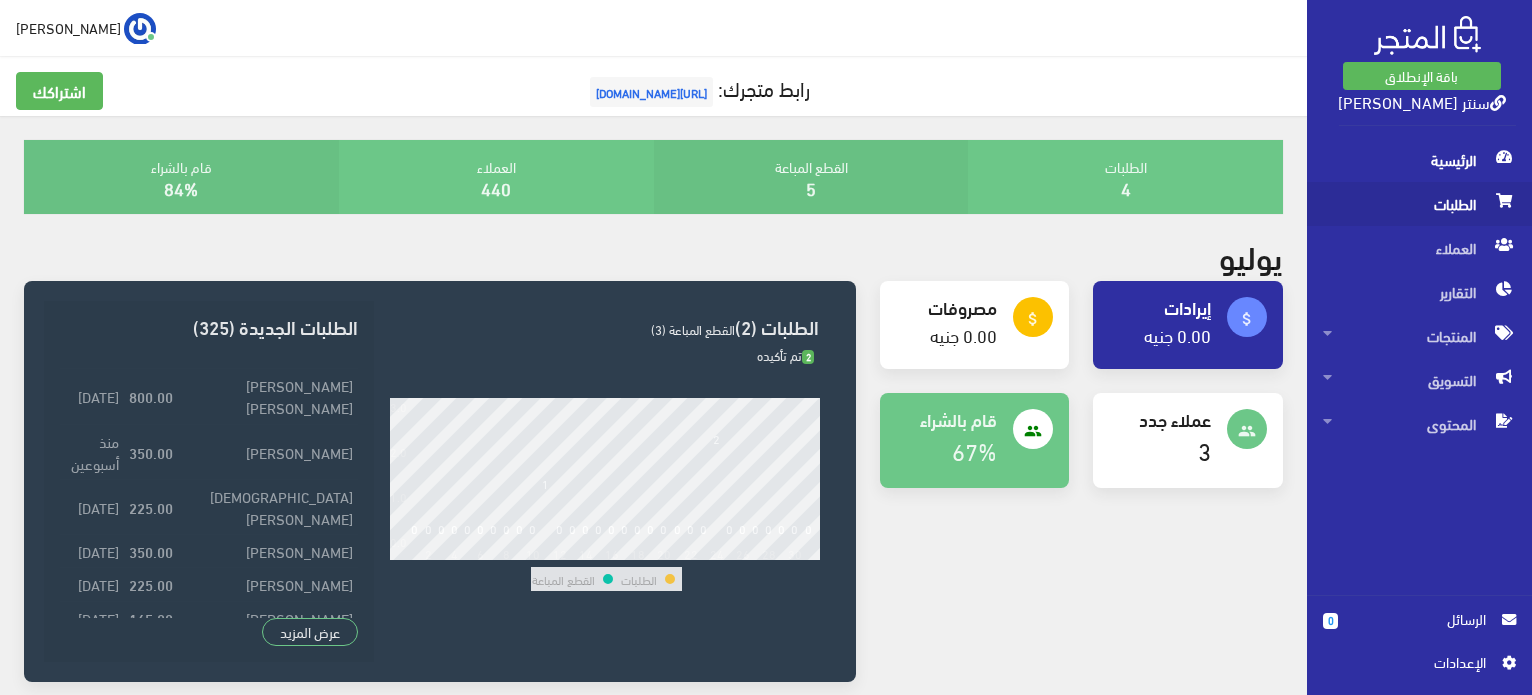 click on "الطلبات" at bounding box center [1419, 204] 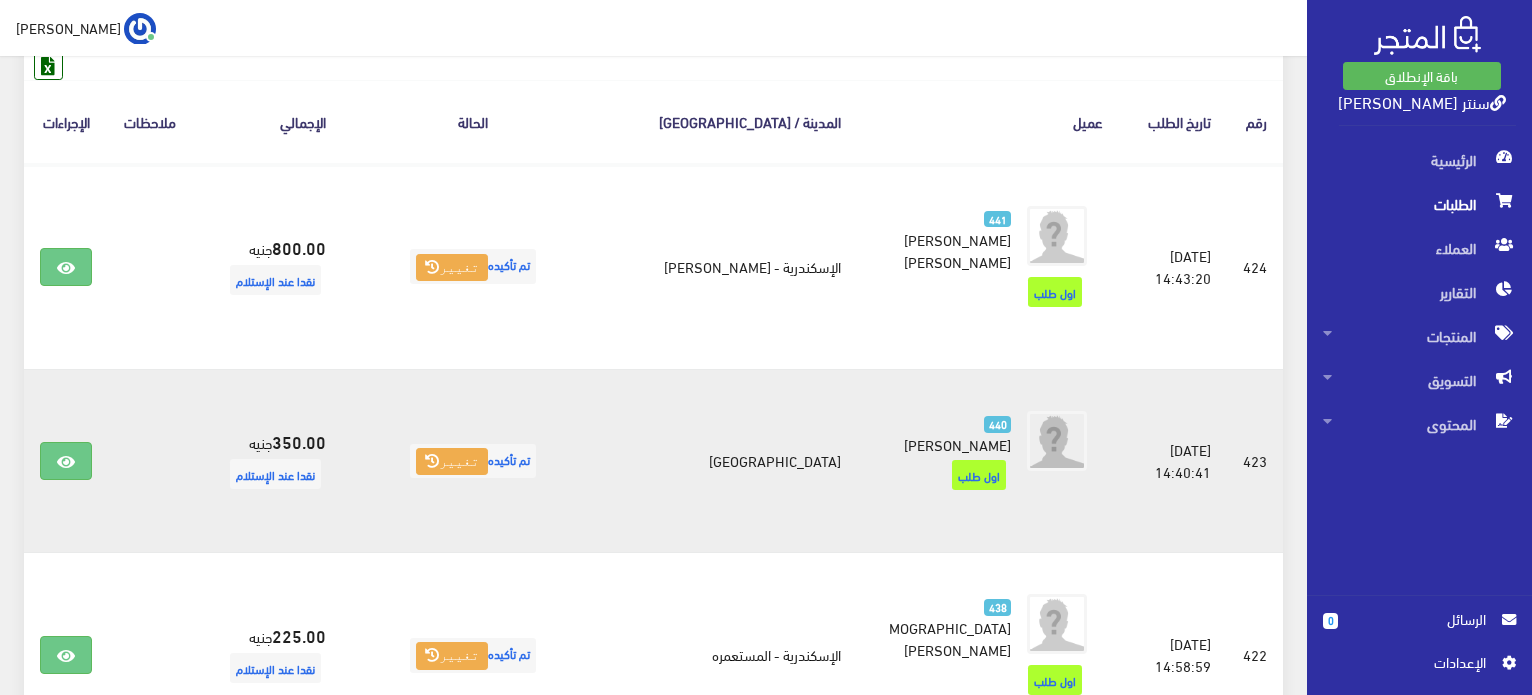 scroll, scrollTop: 400, scrollLeft: 0, axis: vertical 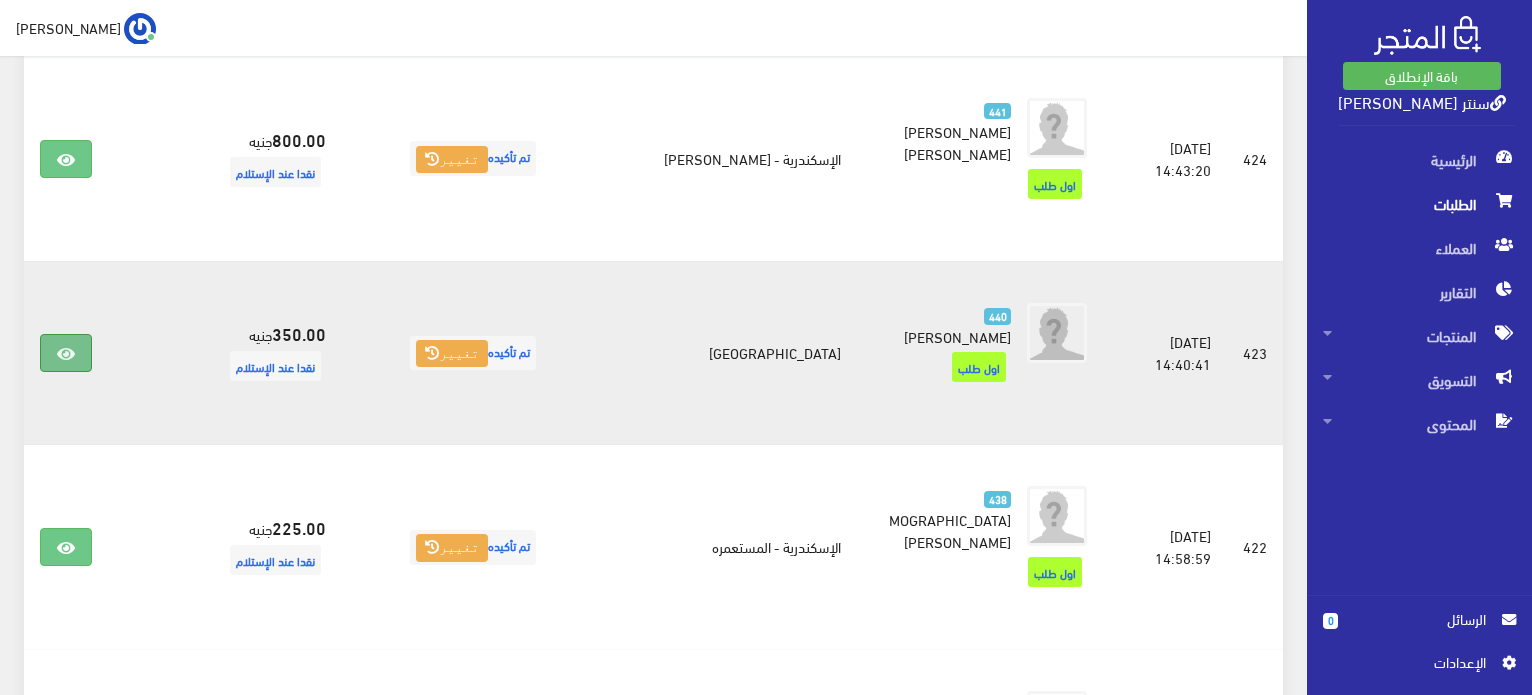 click at bounding box center [66, 354] 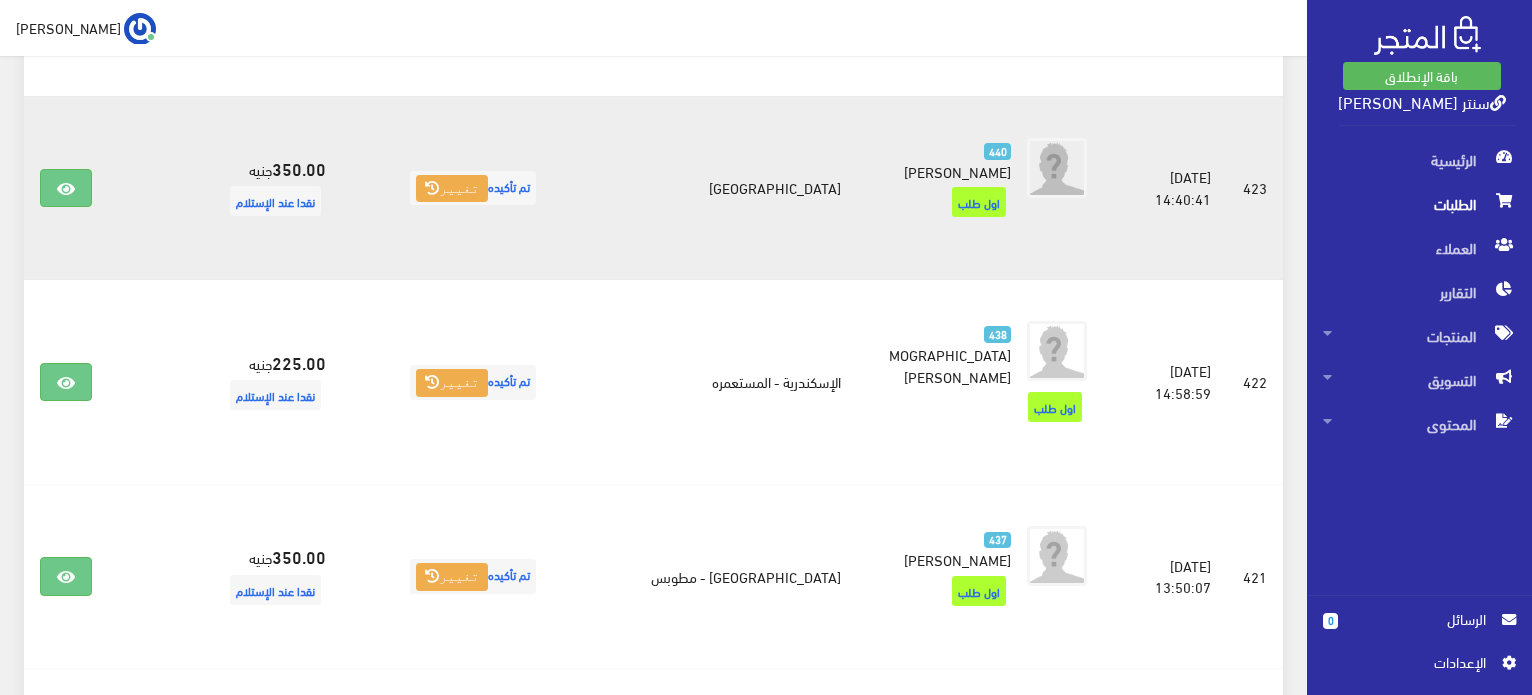 scroll, scrollTop: 600, scrollLeft: 0, axis: vertical 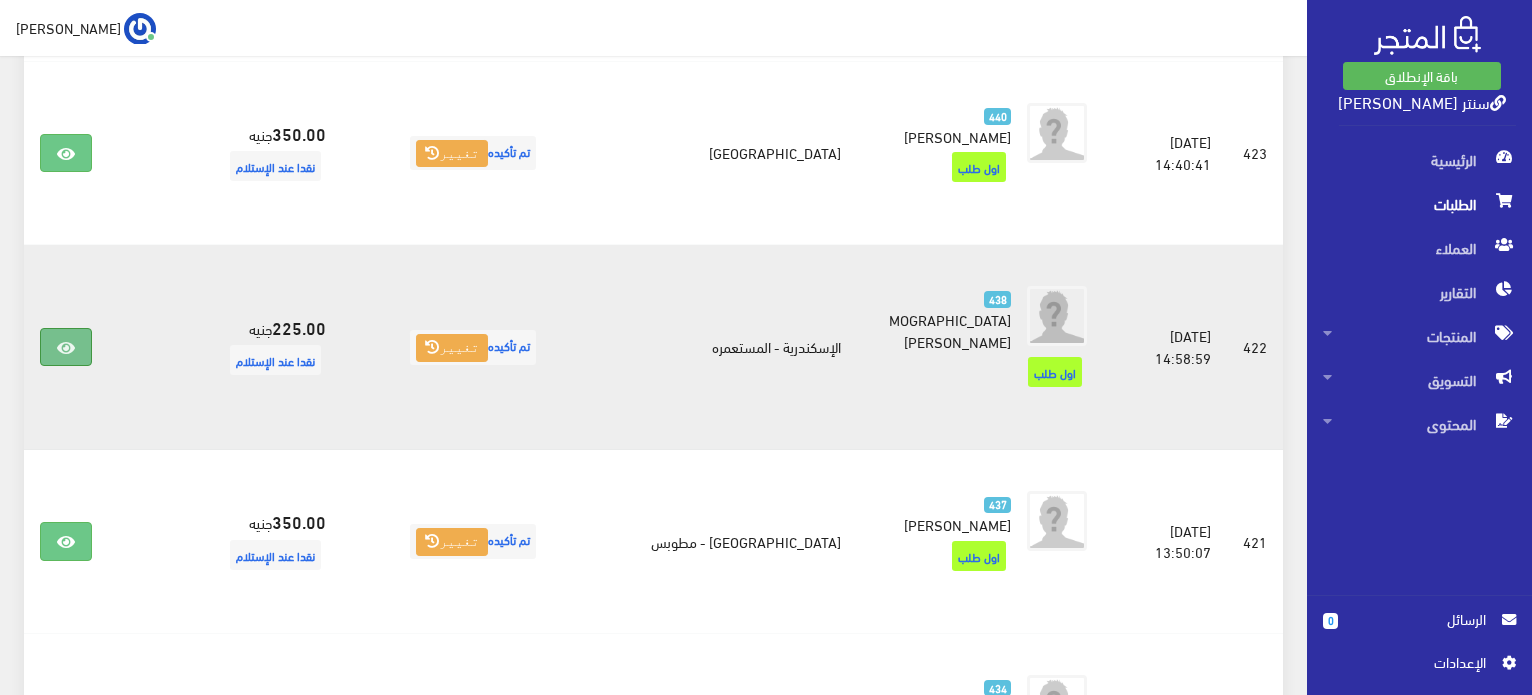 click at bounding box center (66, 348) 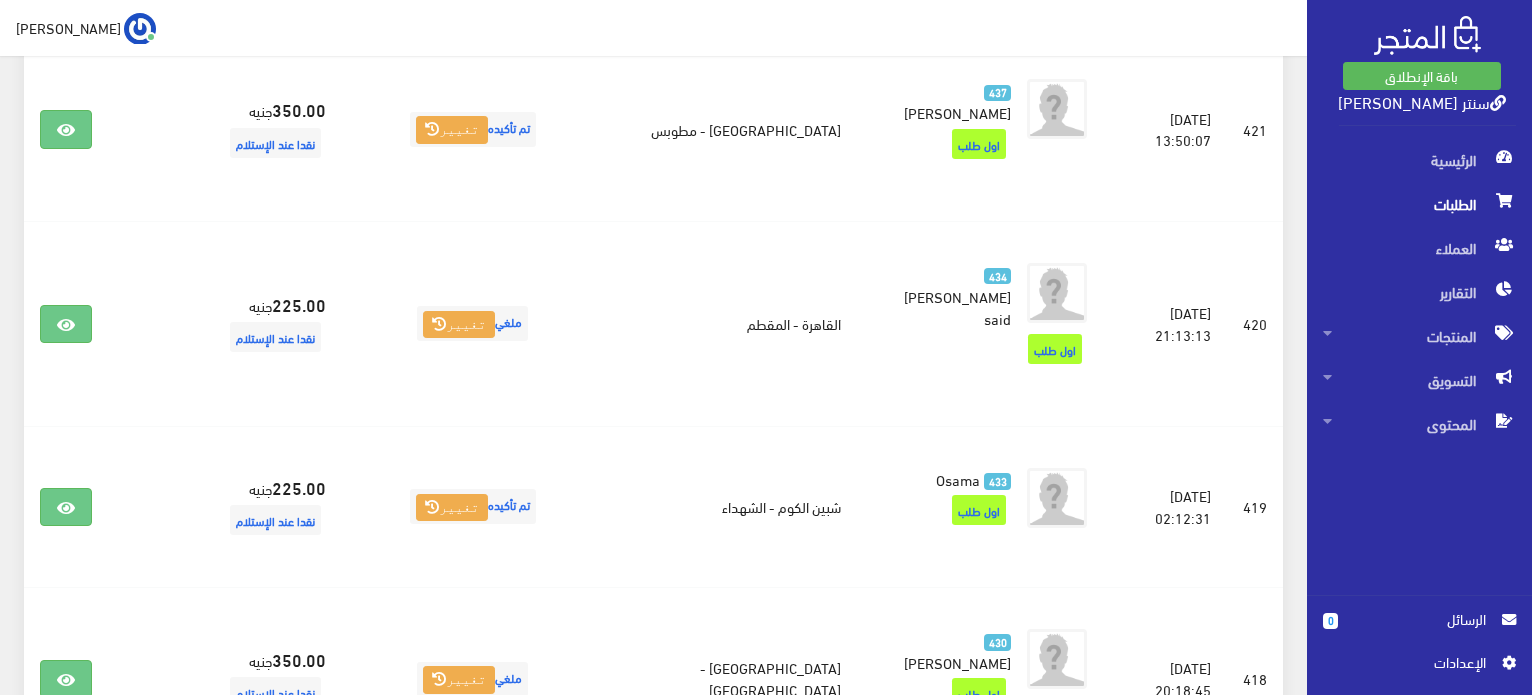 scroll, scrollTop: 1100, scrollLeft: 0, axis: vertical 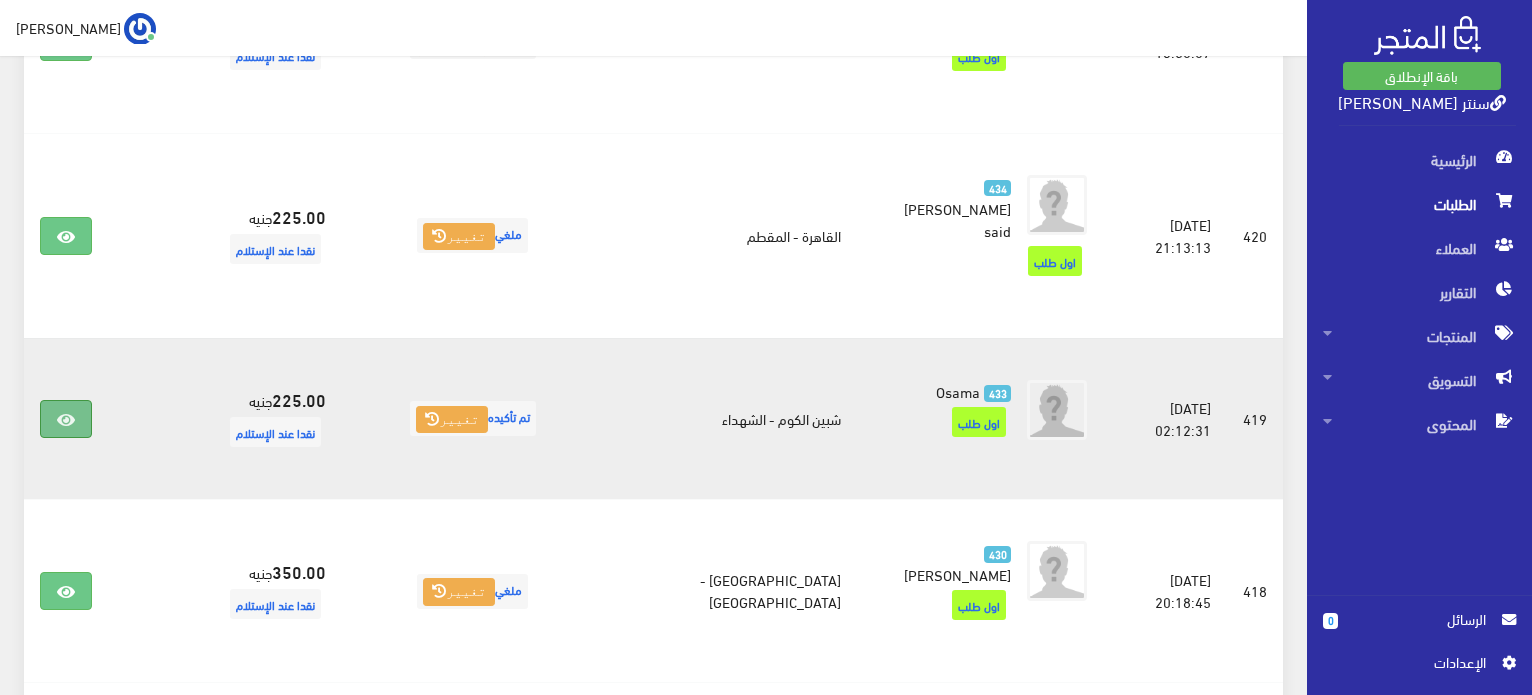 click at bounding box center [66, 419] 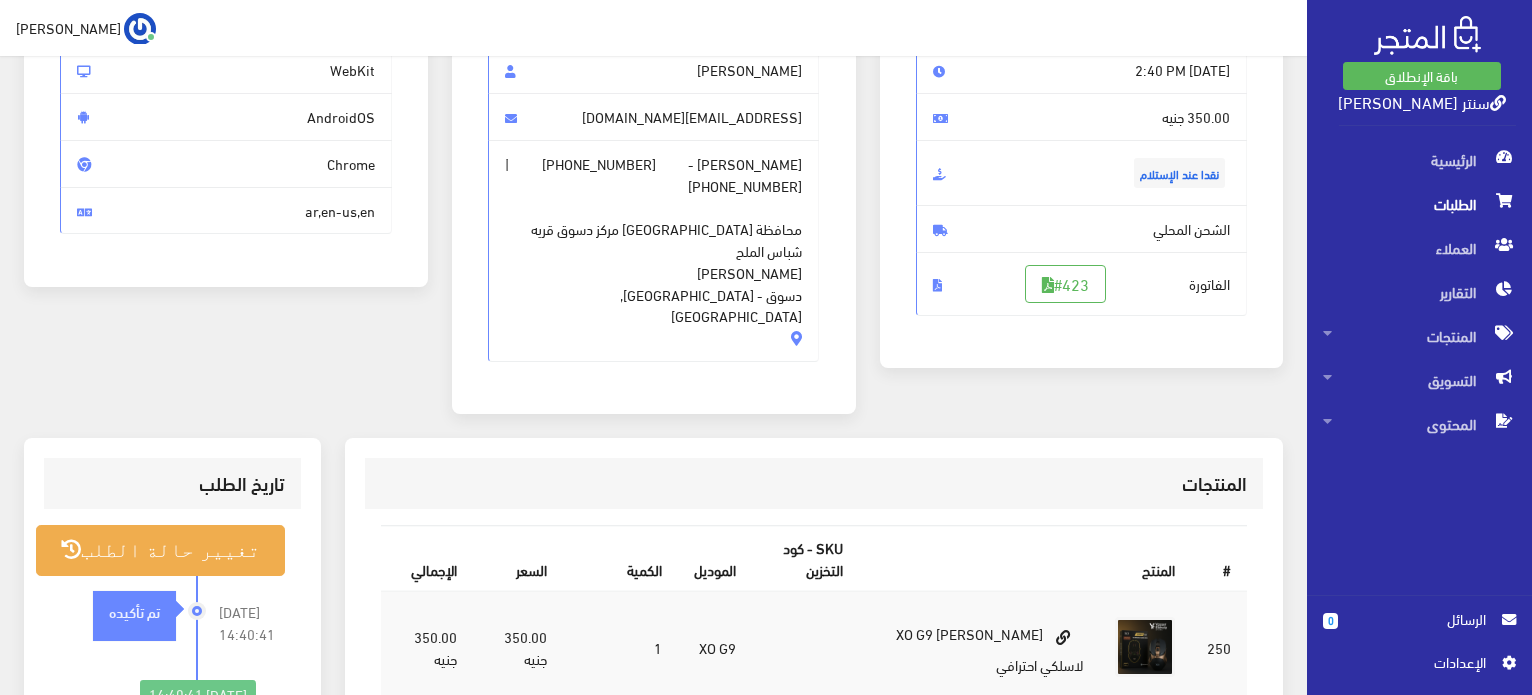 scroll, scrollTop: 200, scrollLeft: 0, axis: vertical 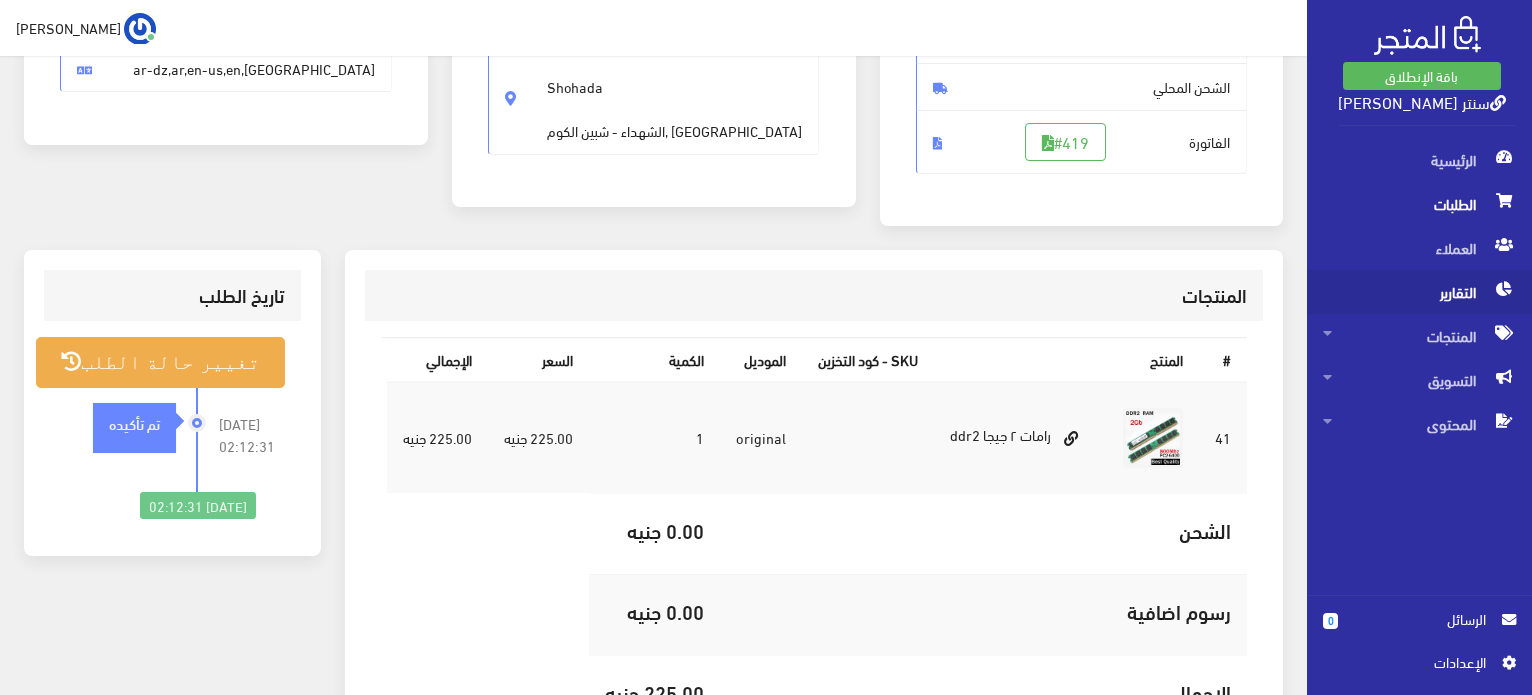 click on "التقارير" at bounding box center [1419, 292] 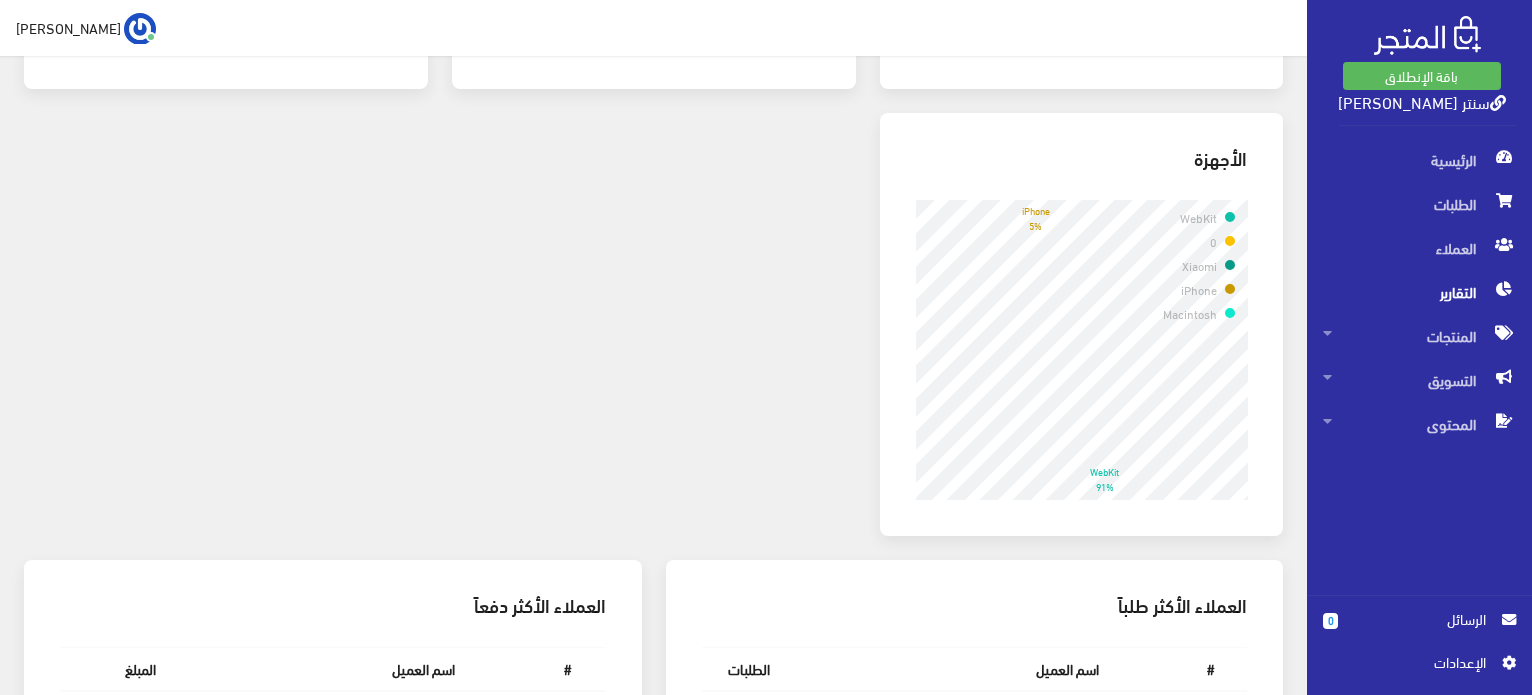 scroll, scrollTop: 1000, scrollLeft: 0, axis: vertical 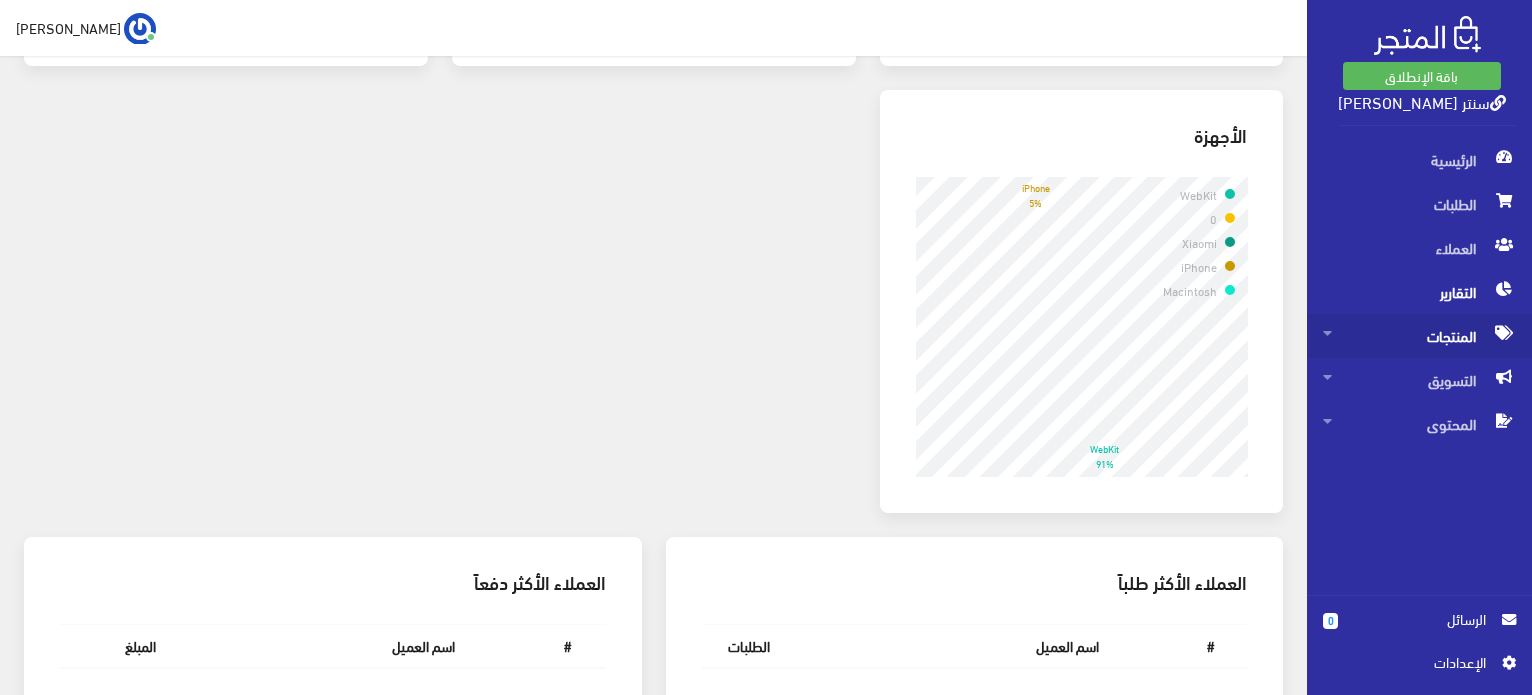 click on "المنتجات" at bounding box center [1419, 336] 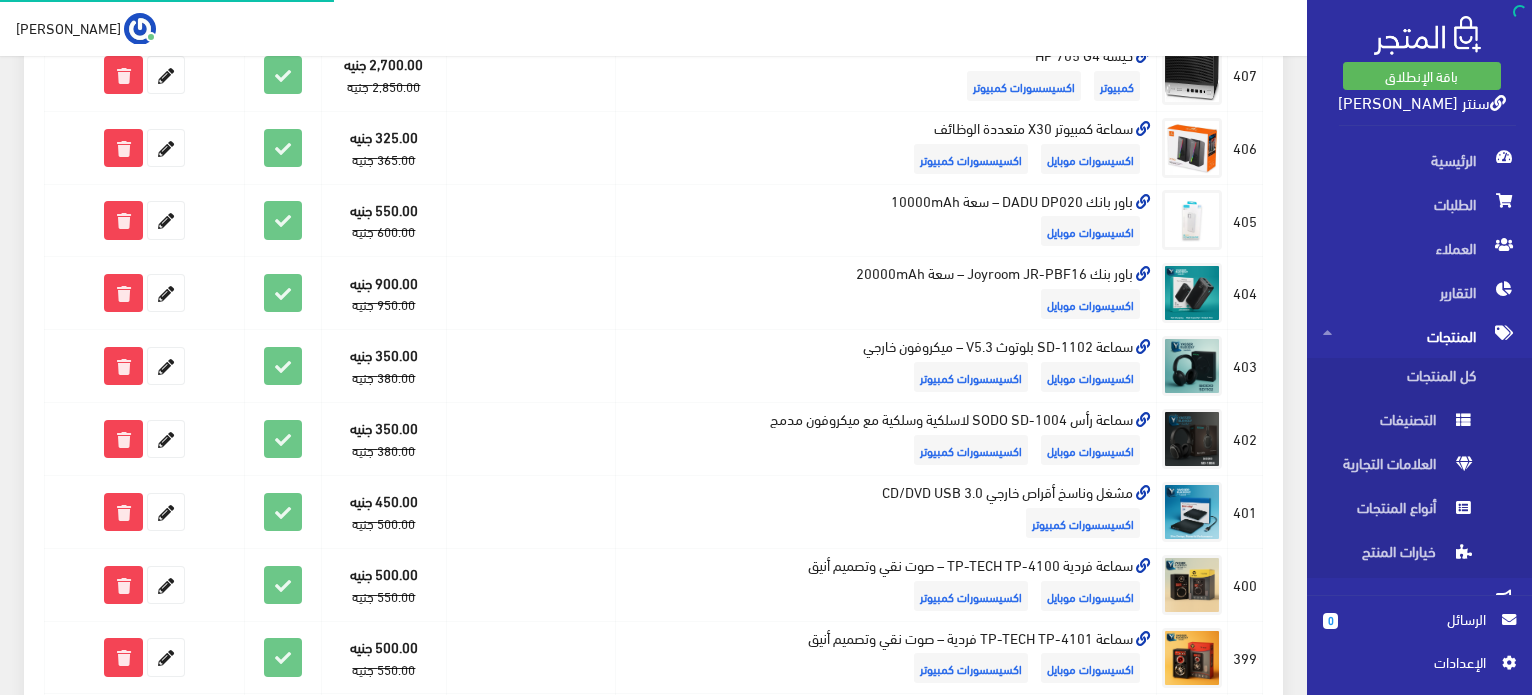 scroll, scrollTop: 0, scrollLeft: 0, axis: both 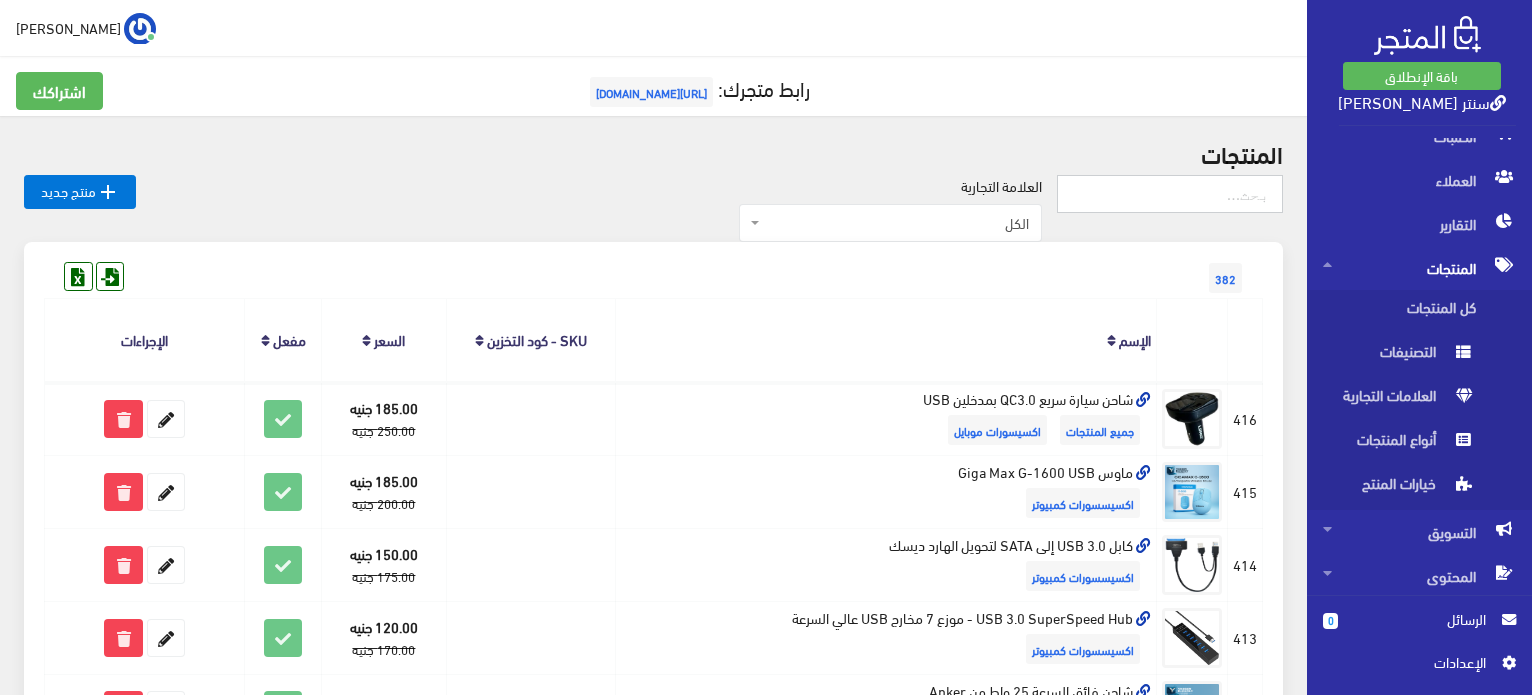 click at bounding box center [1170, 194] 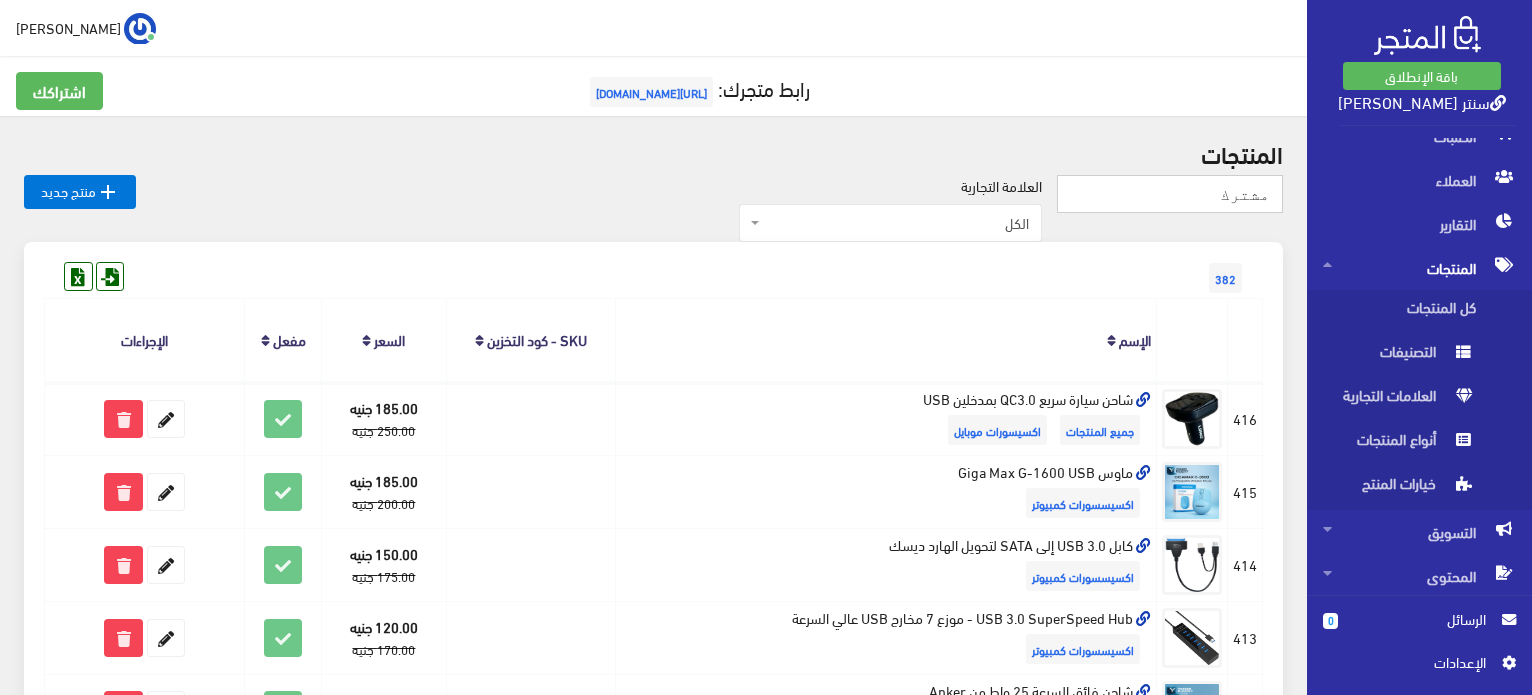 type on "مشترك" 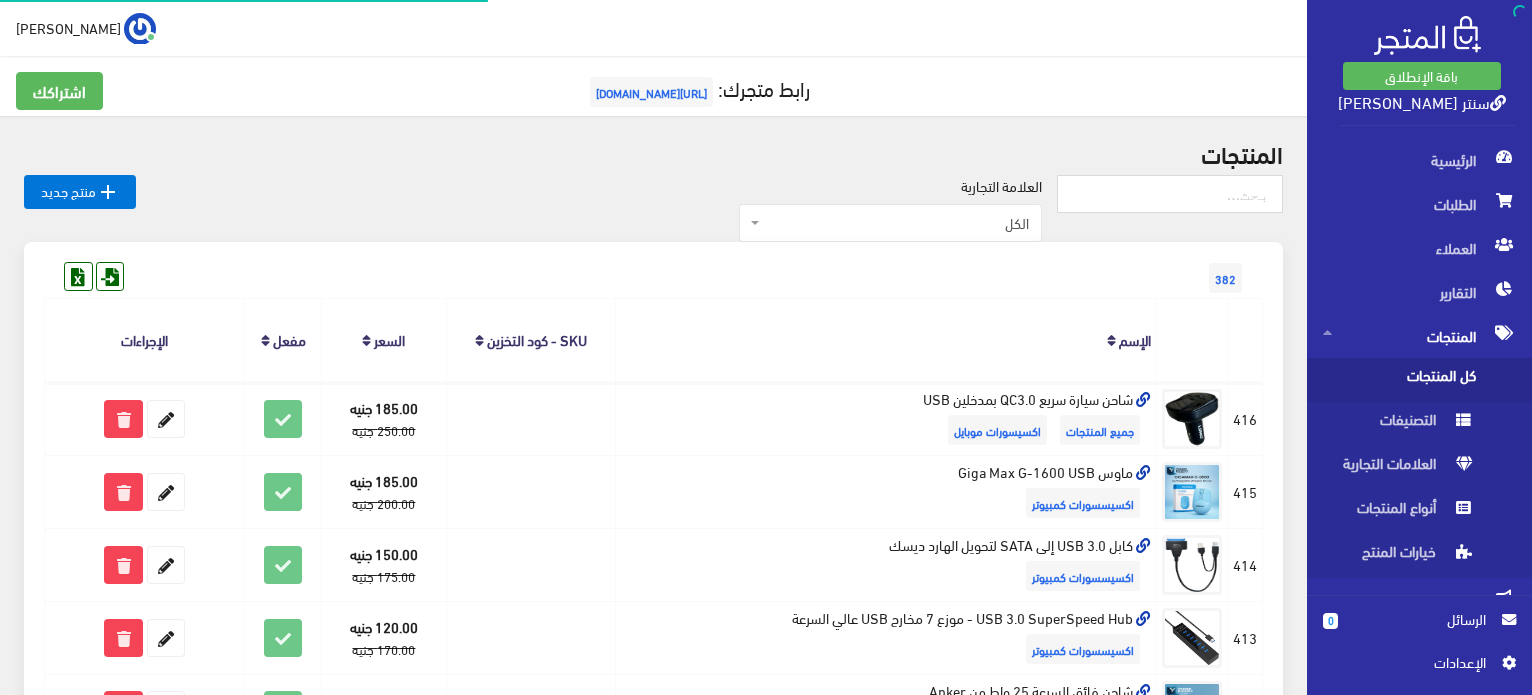 scroll, scrollTop: 0, scrollLeft: 0, axis: both 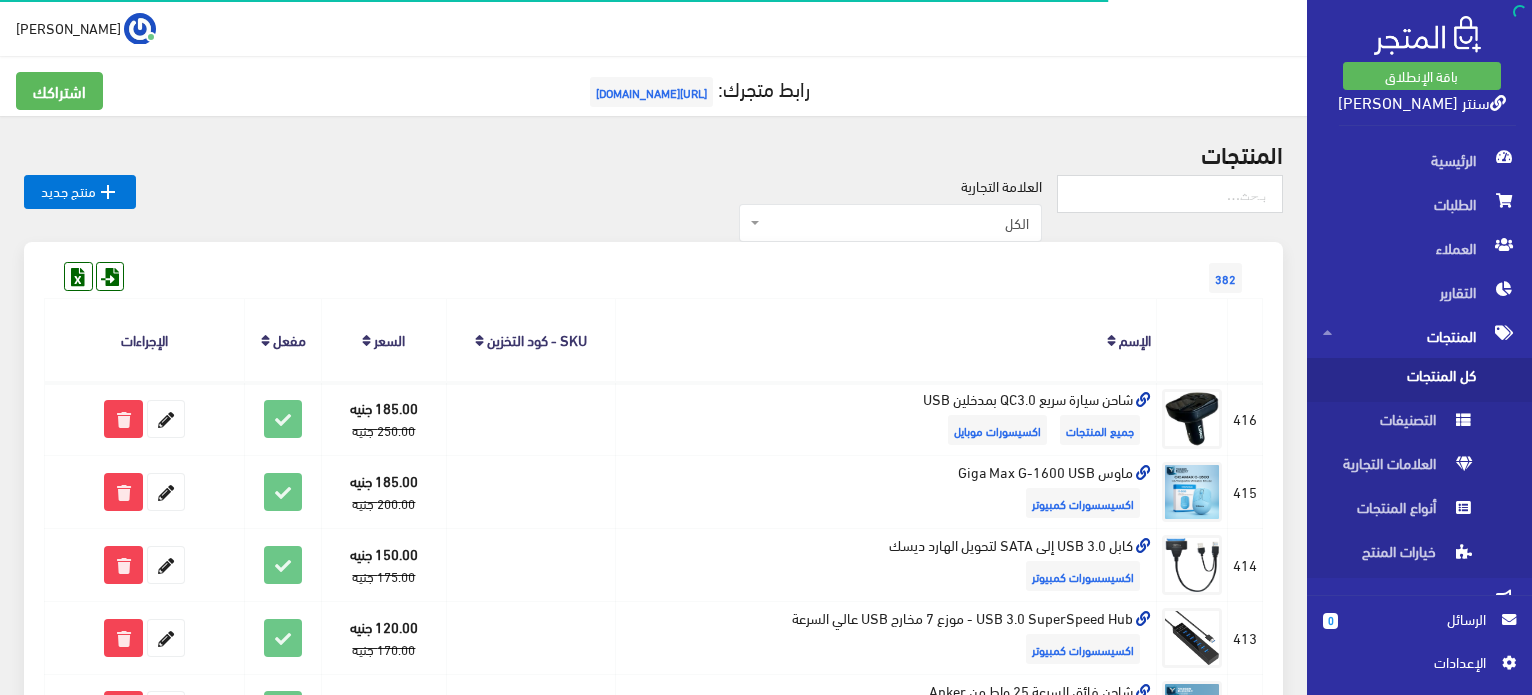 click on "[URL][DOMAIN_NAME]" at bounding box center (651, 92) 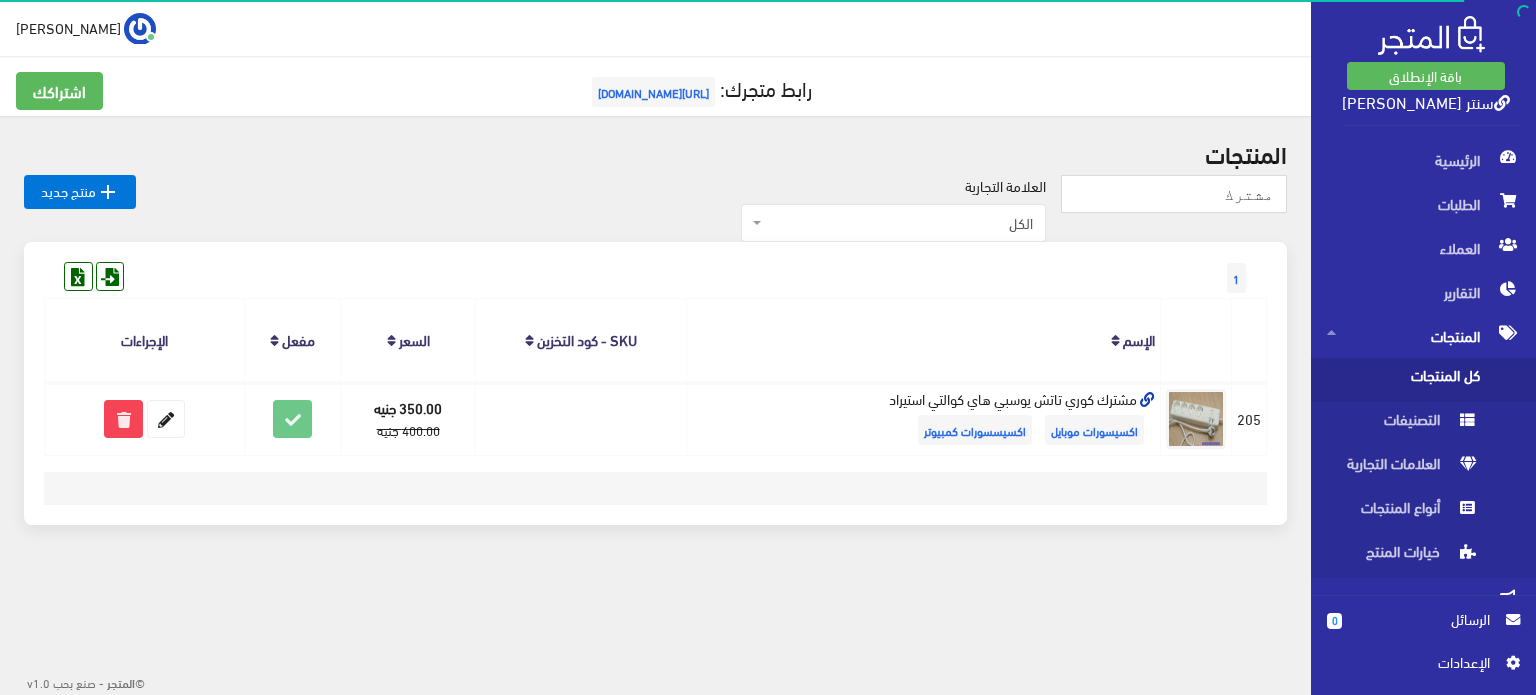 scroll, scrollTop: 0, scrollLeft: 0, axis: both 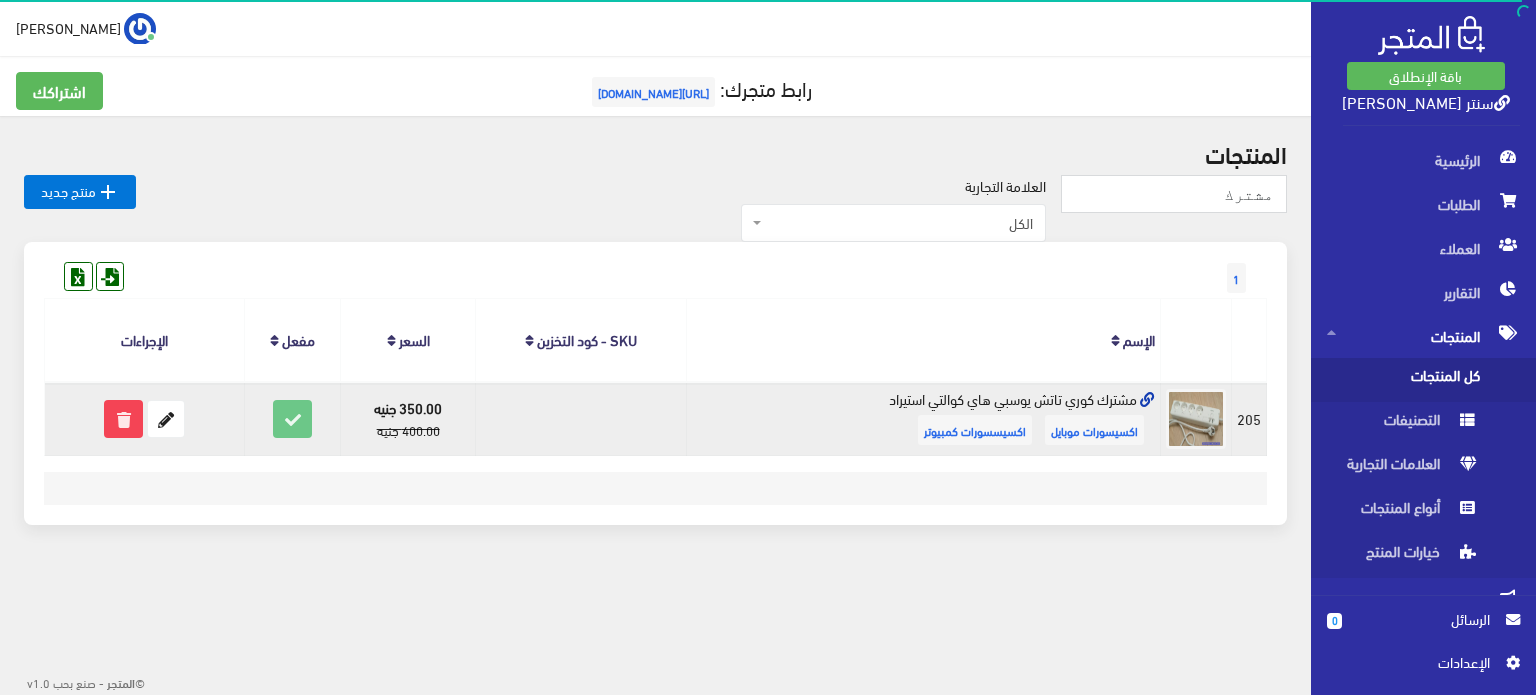 click at bounding box center [581, 418] 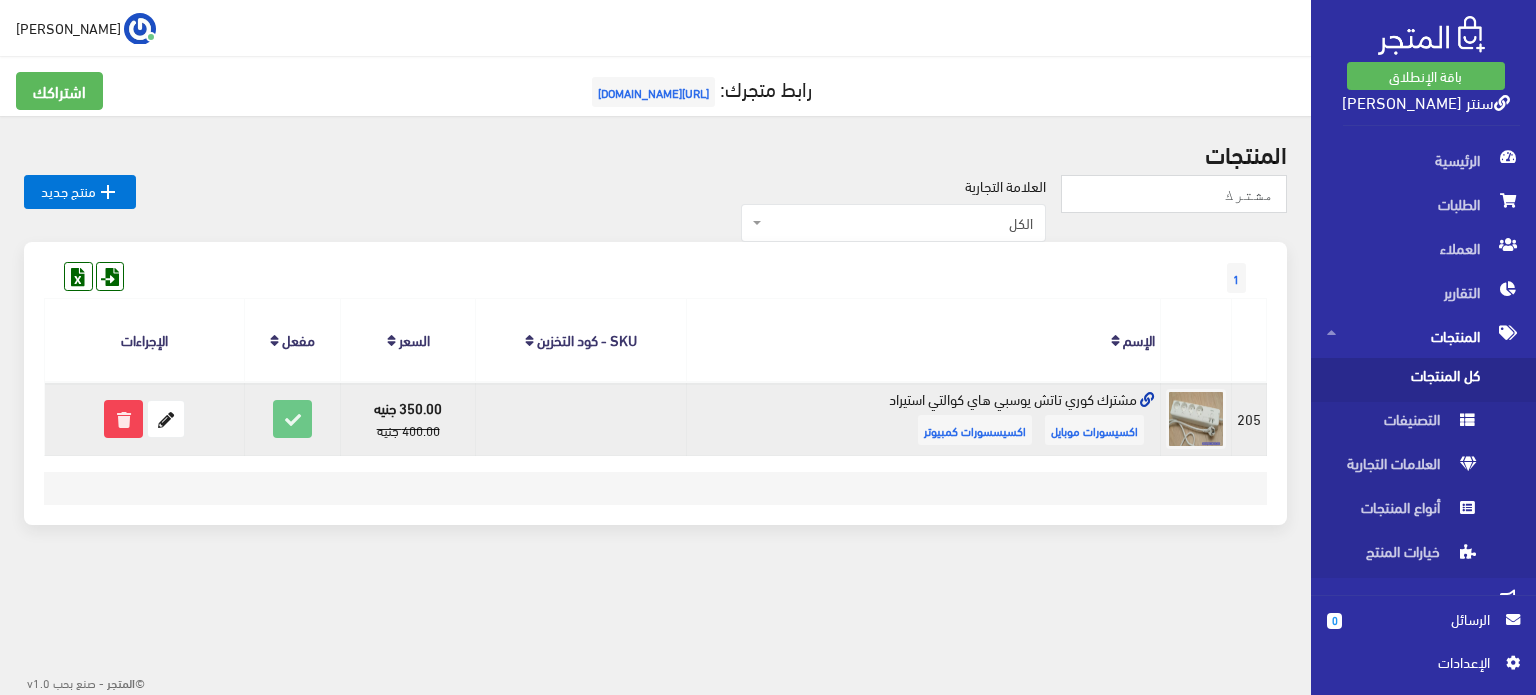 click on "مشترك كوري تاتش يوسبي هاي كوالتي استيراد
اكسيسورات موبايل
اكسيسسورات كمبيوتر" at bounding box center (923, 418) 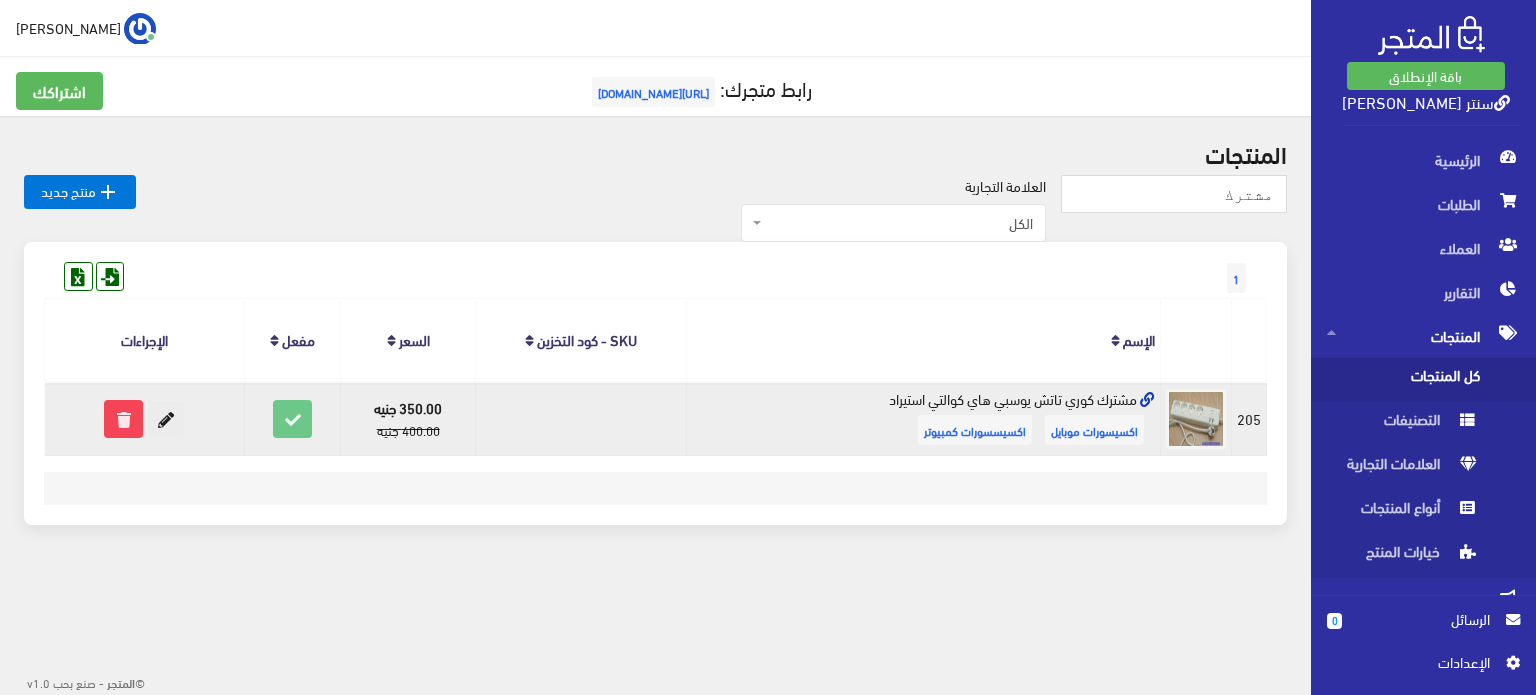 click at bounding box center [166, 419] 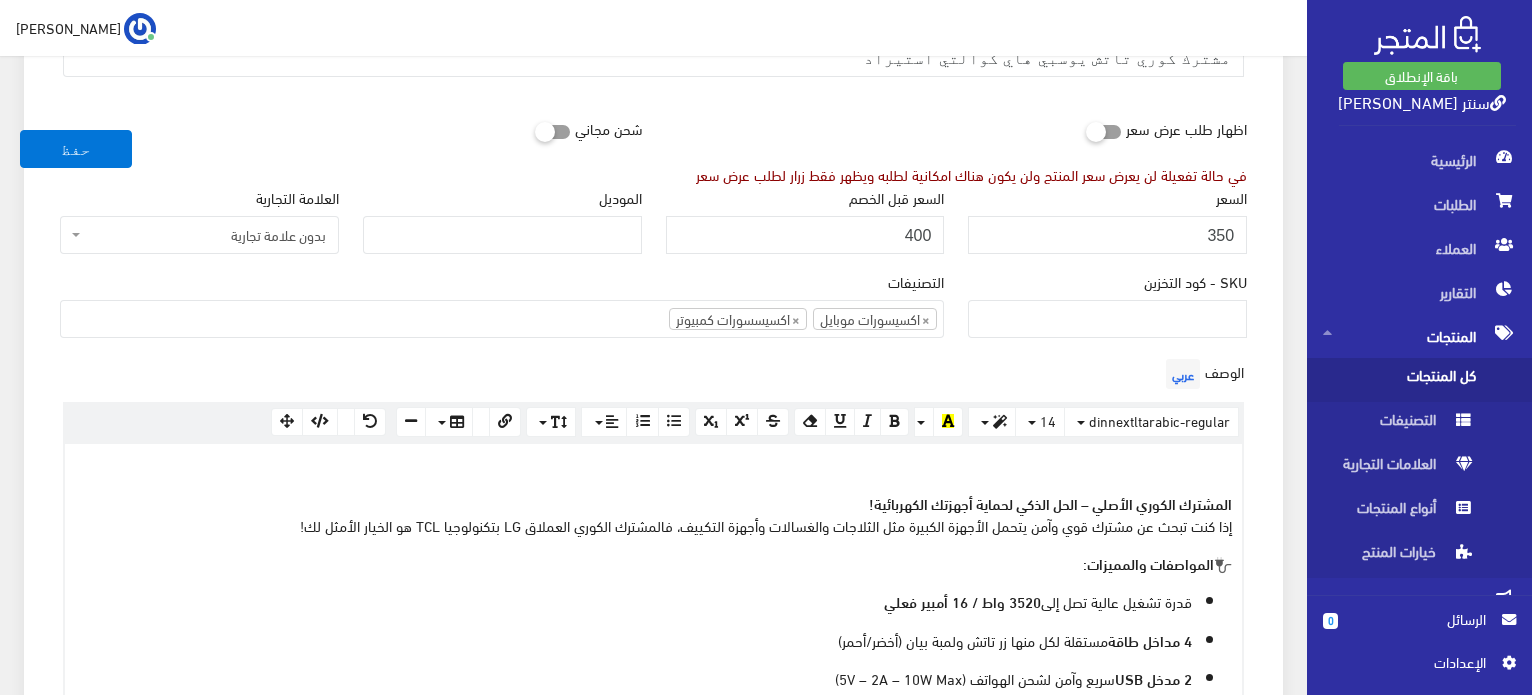 scroll, scrollTop: 300, scrollLeft: 0, axis: vertical 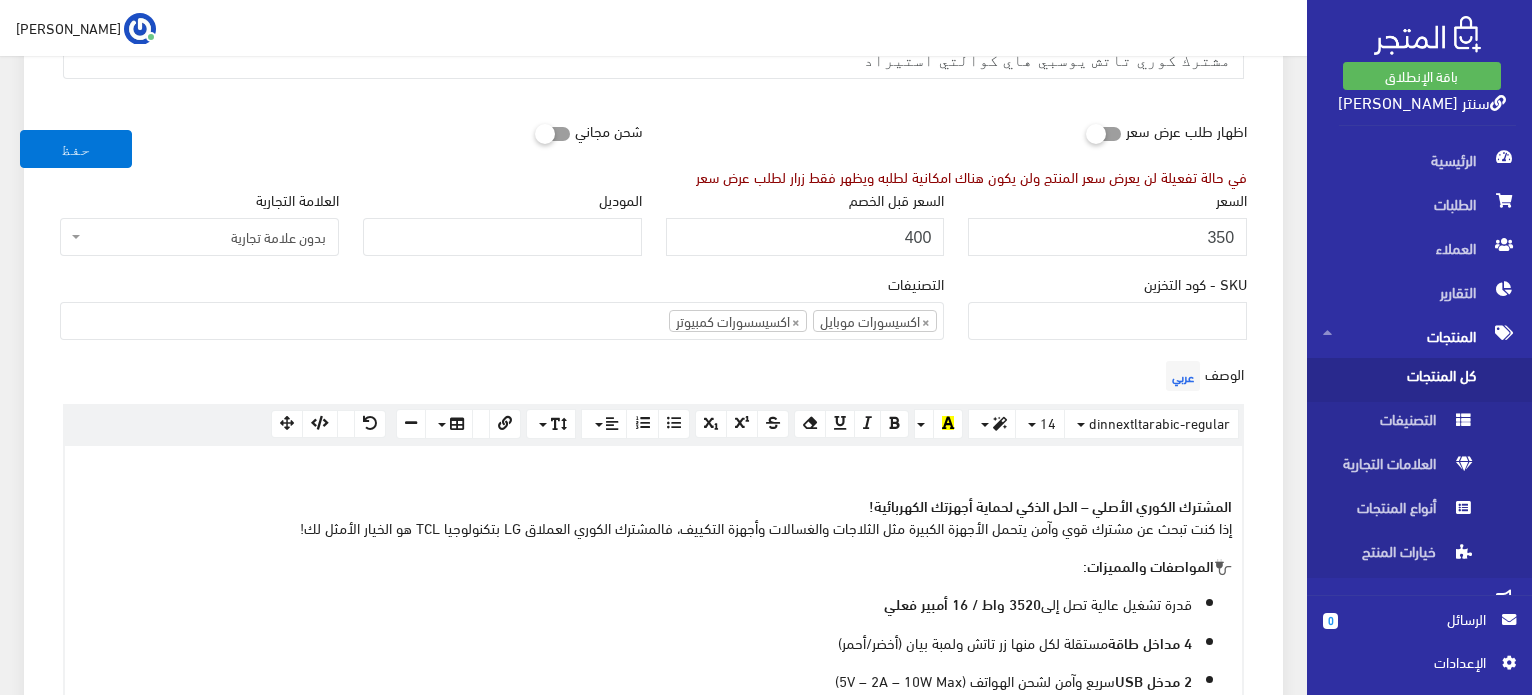 click on "العلامة التجارية
بدون علامة تجارية
كينج ستوون
hp compaq
ASUS
DELL
toshiba
microsoft
fujitsu siemens logitech hikvision hilook yes original Dahua LAVA XO company VESTA ZTE" at bounding box center [199, 222] 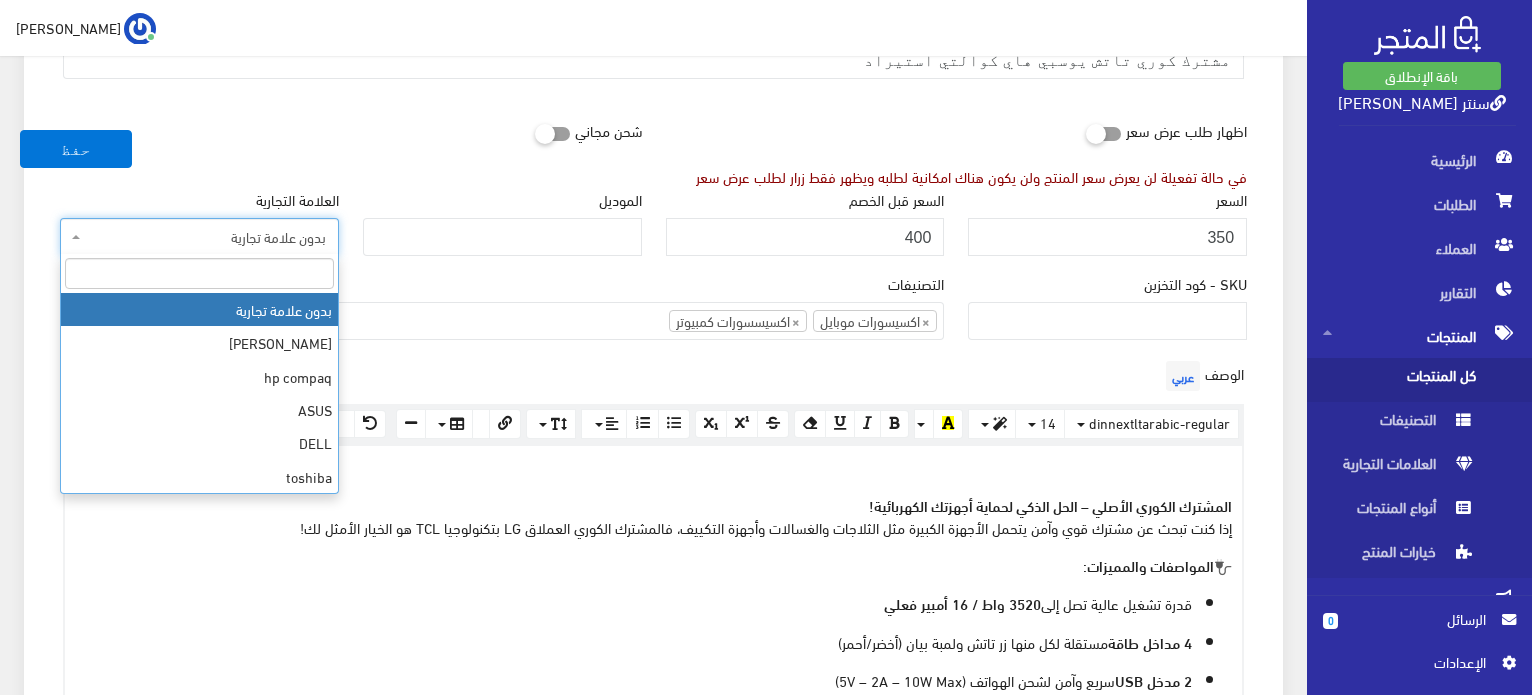 click on "بدون علامة تجارية" at bounding box center (205, 237) 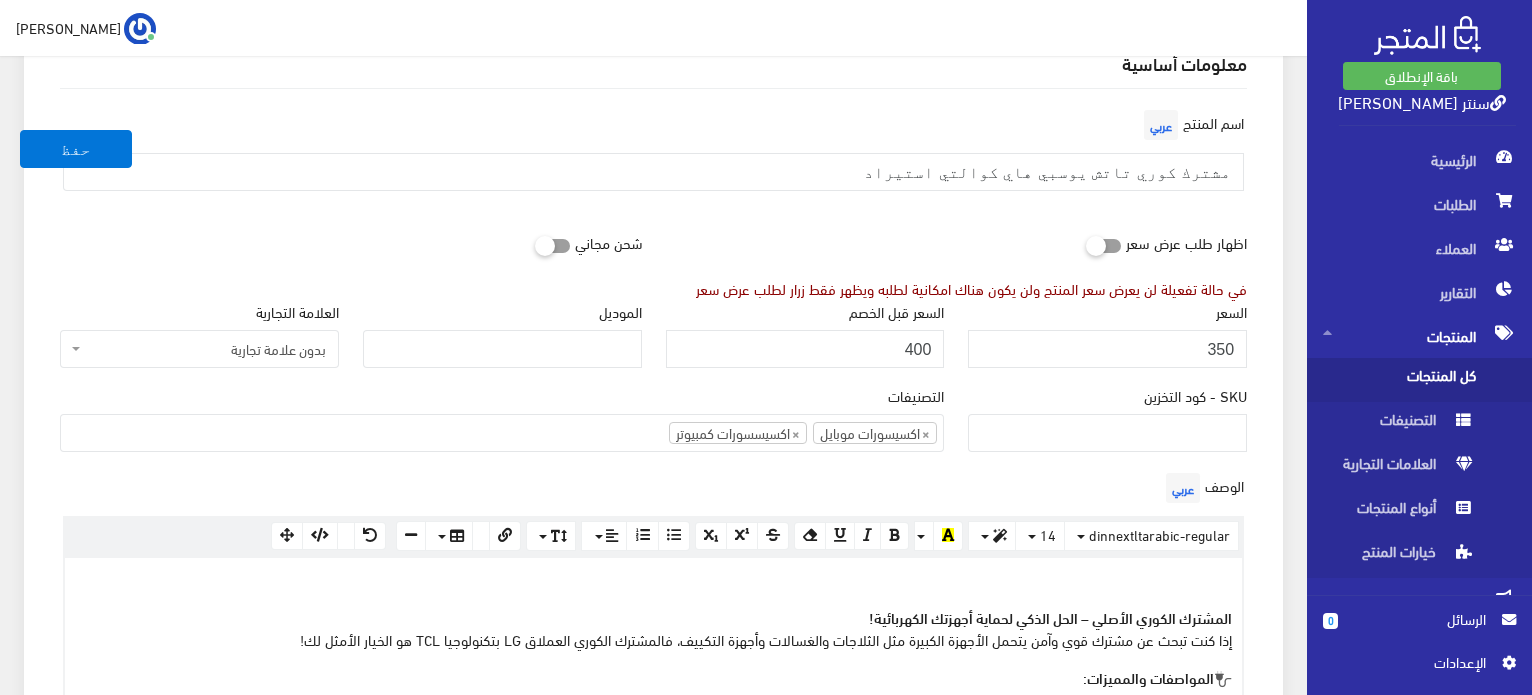 click on "اسم المنتج  عربي
مشترك كوري تاتش يوسبي هاي كوالتي استيراد
اظهار طلب عرض سعر
في حالة تفعيلة لن يعرض سعر المنتج ولن يكون هناك امكانية لطلبه ويظهر فقط زرار لطلب عرض سعر
شحن مجاني" at bounding box center (653, 1090) 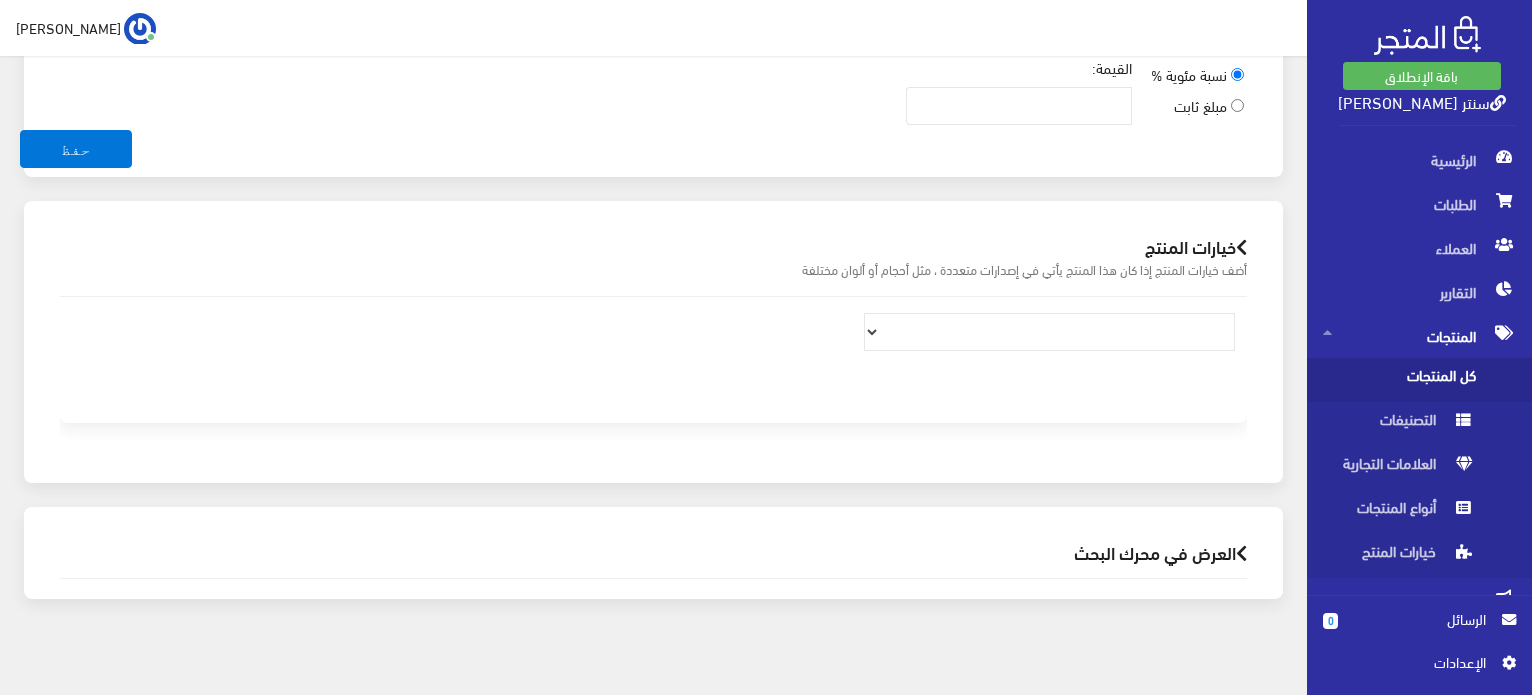 scroll, scrollTop: 2134, scrollLeft: 0, axis: vertical 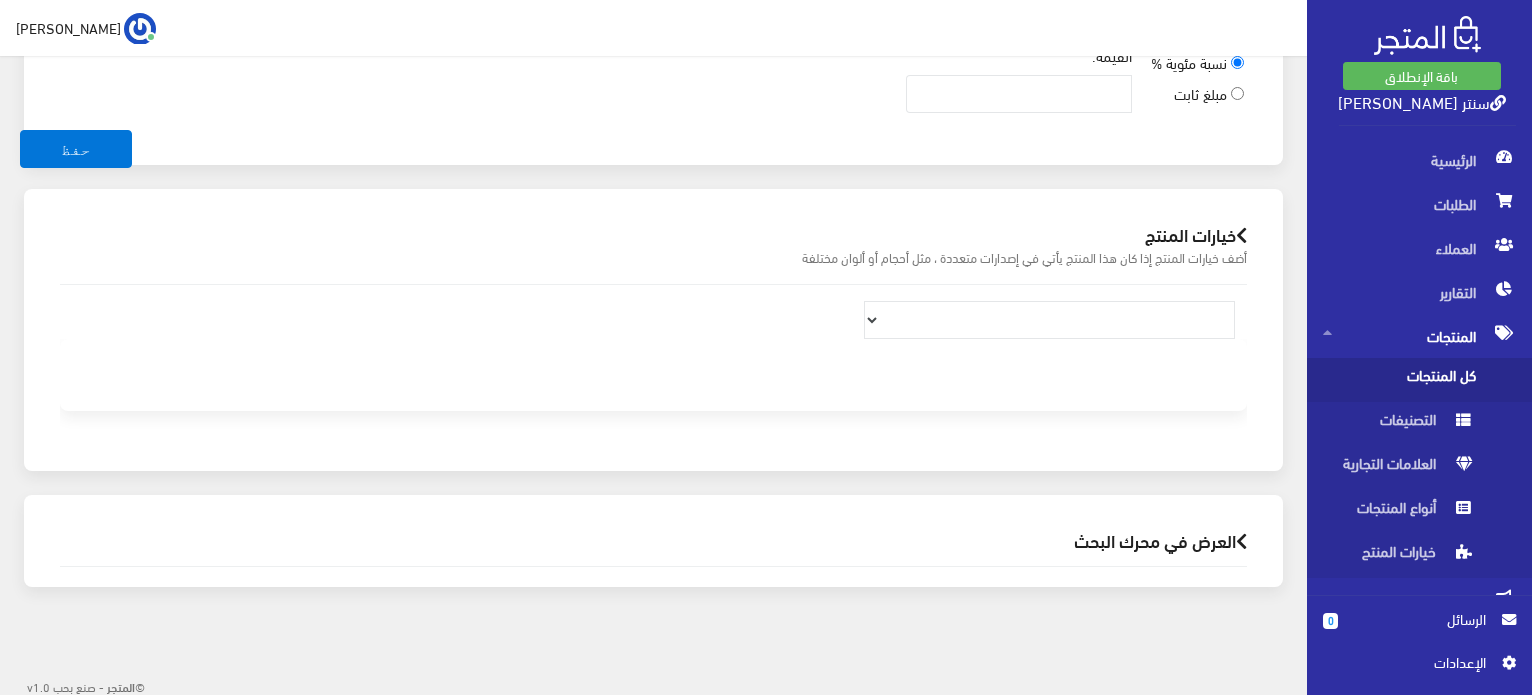 click on "العرض في محرك البحث" at bounding box center (653, 540) 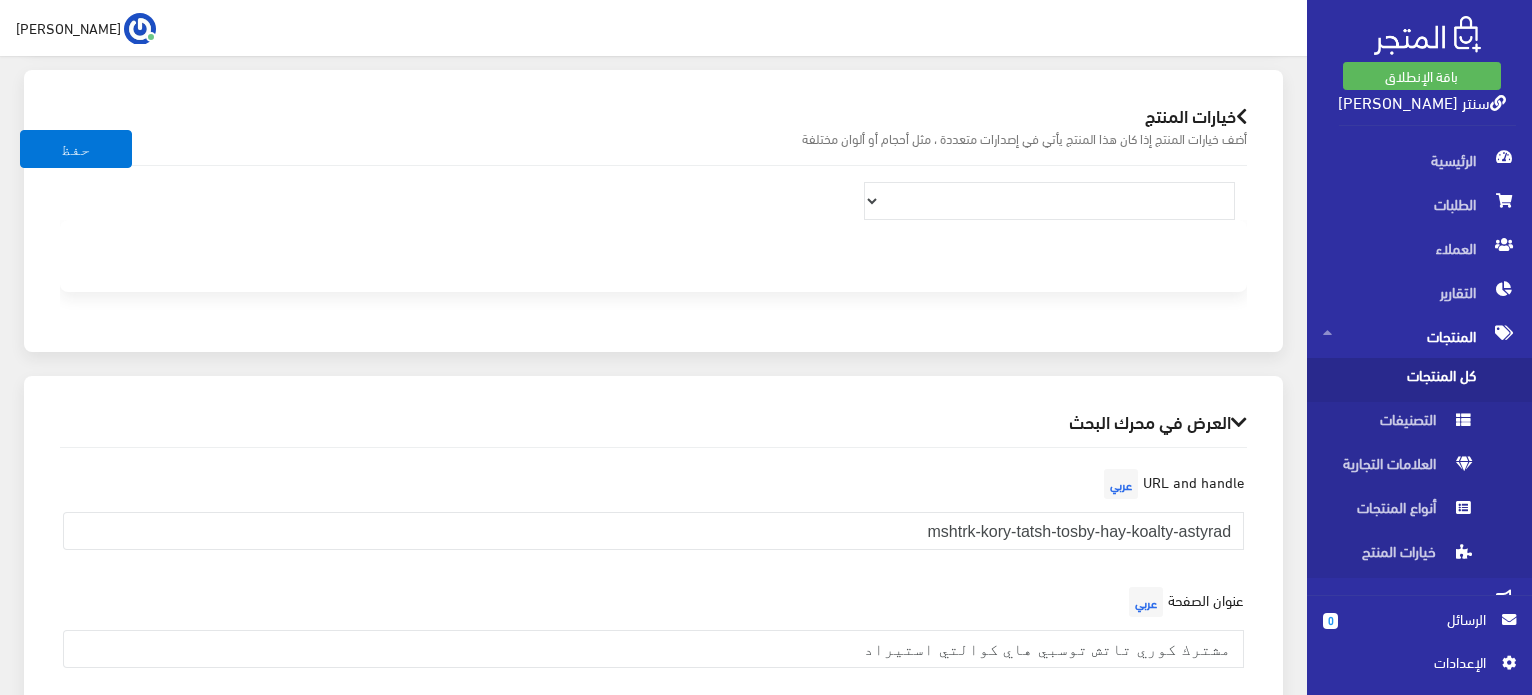 scroll, scrollTop: 2434, scrollLeft: 0, axis: vertical 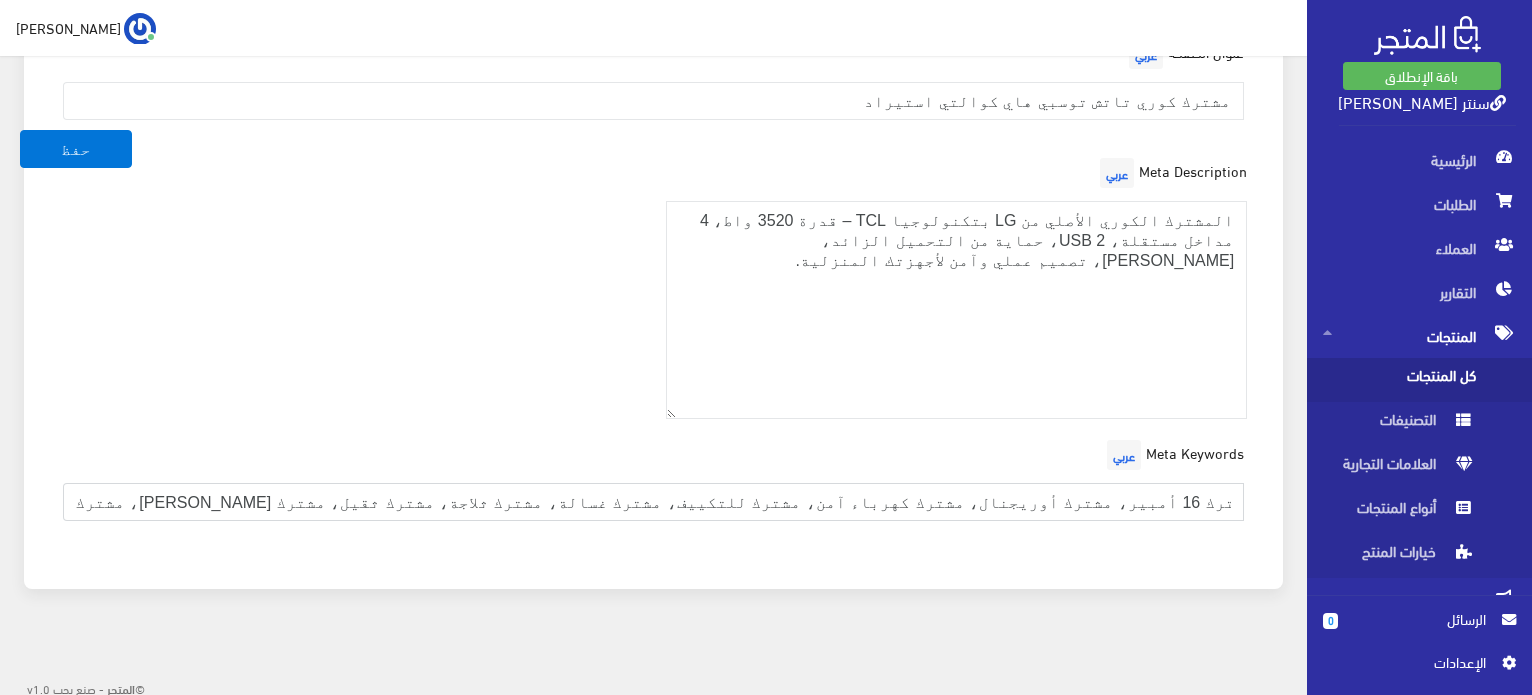 drag, startPoint x: 468, startPoint y: 499, endPoint x: 0, endPoint y: 508, distance: 468.08652 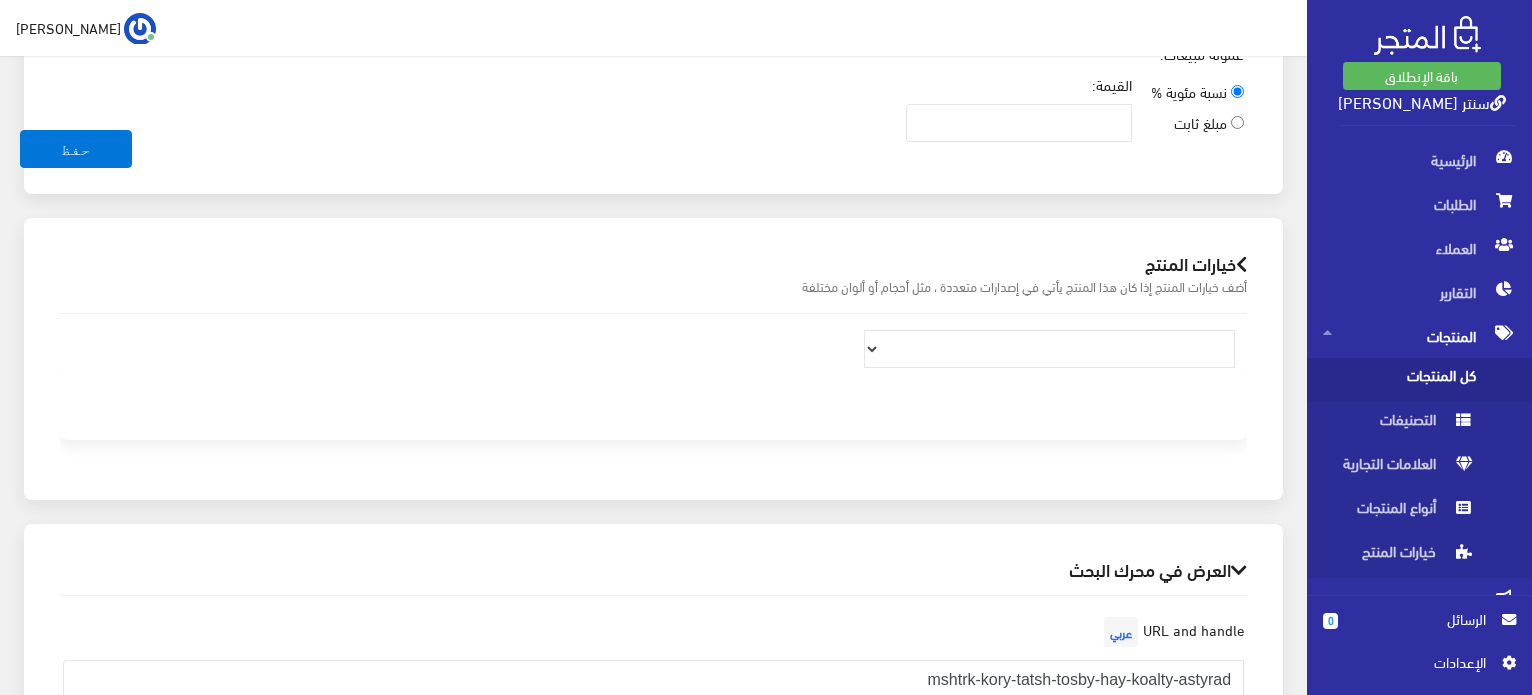 scroll, scrollTop: 2001, scrollLeft: 0, axis: vertical 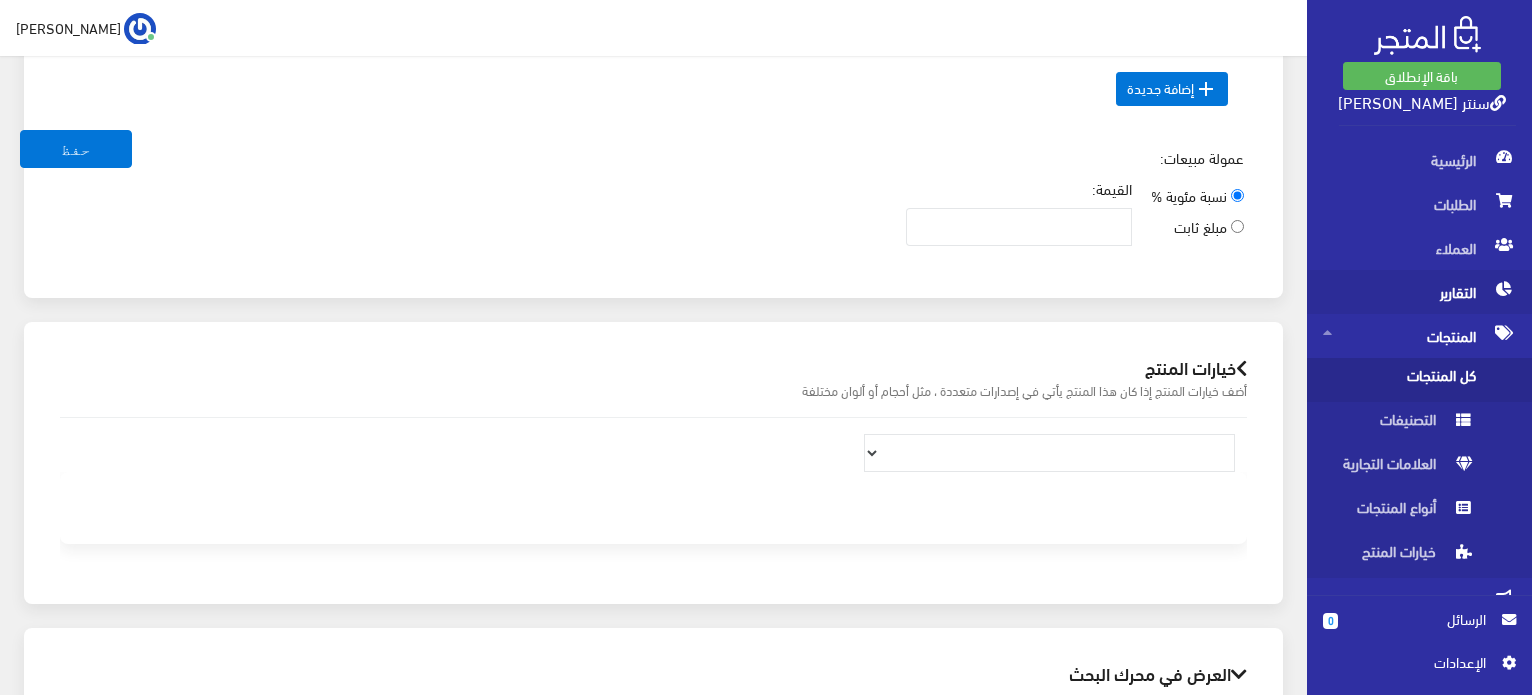 click on "التقارير" at bounding box center (1419, 292) 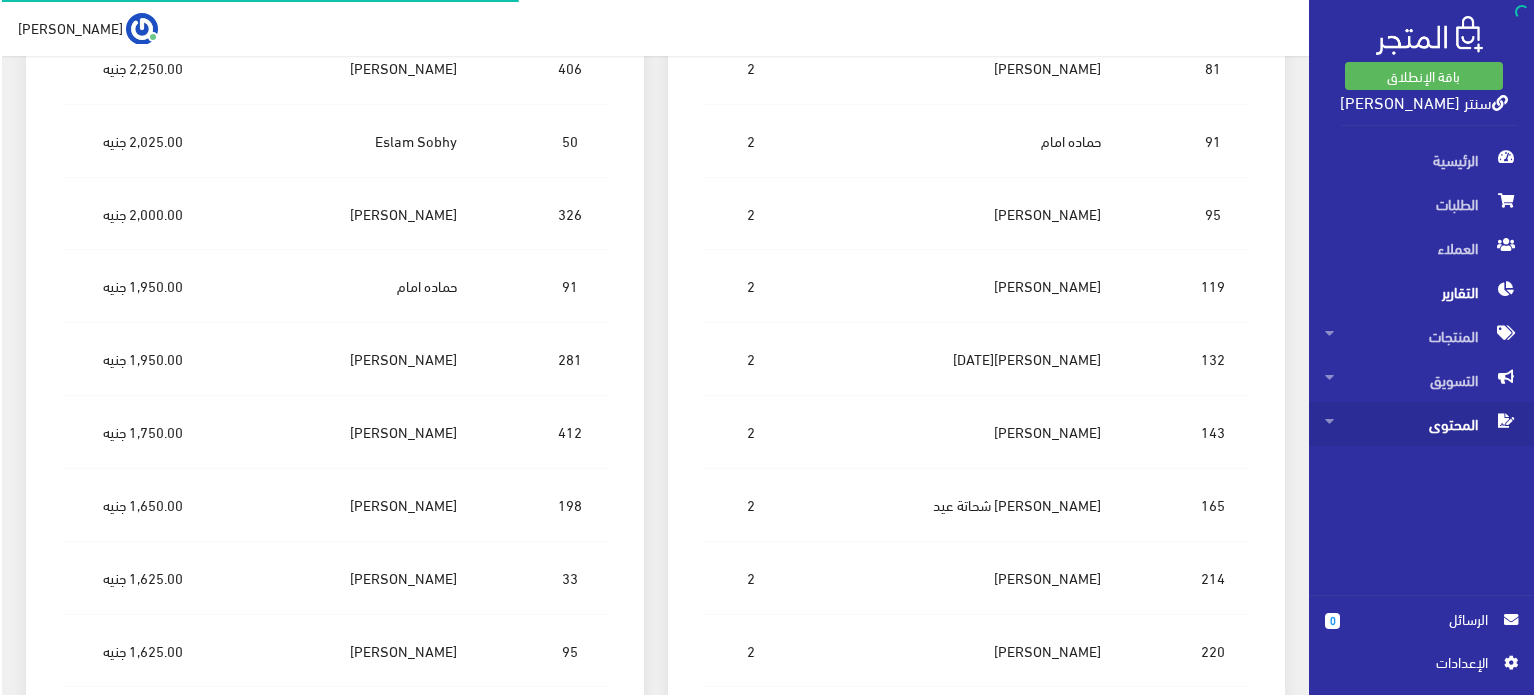 scroll, scrollTop: 0, scrollLeft: 0, axis: both 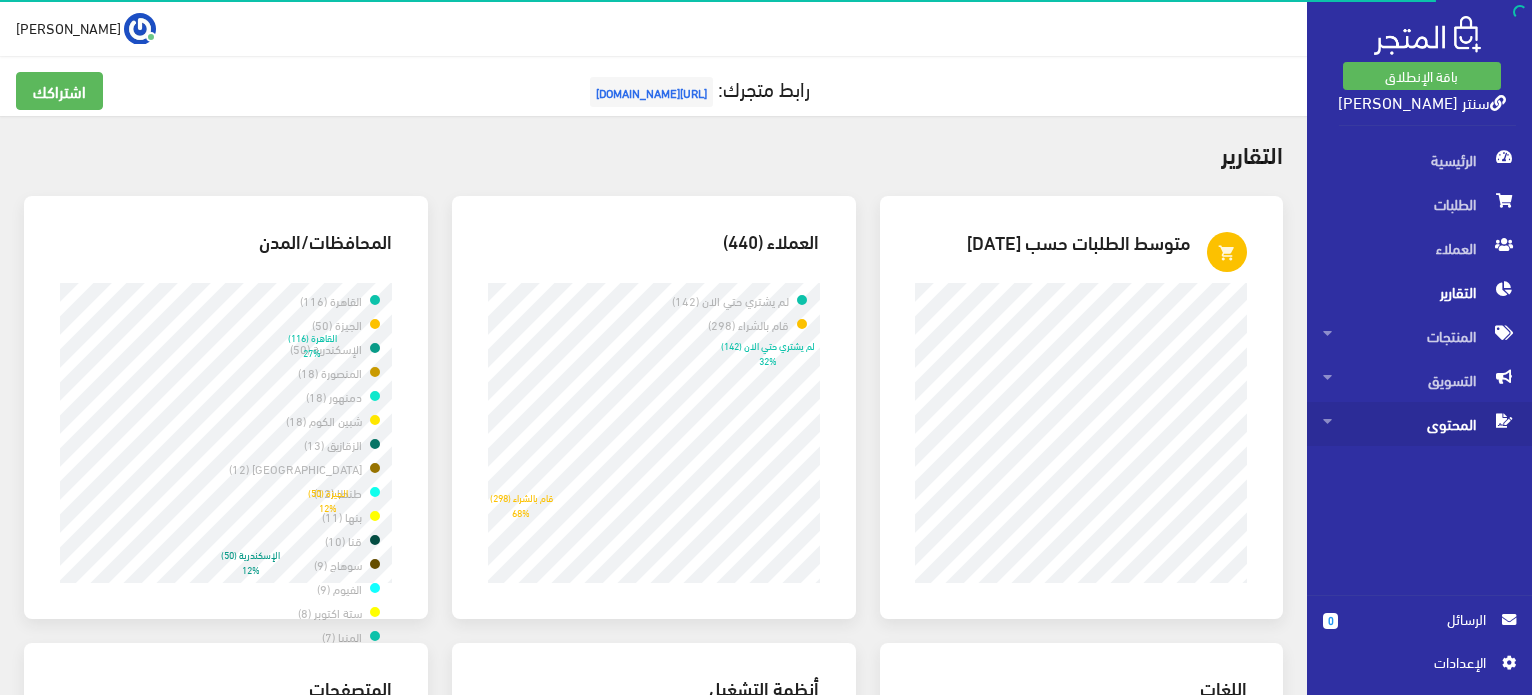 click on "المحتوى" at bounding box center [1419, 424] 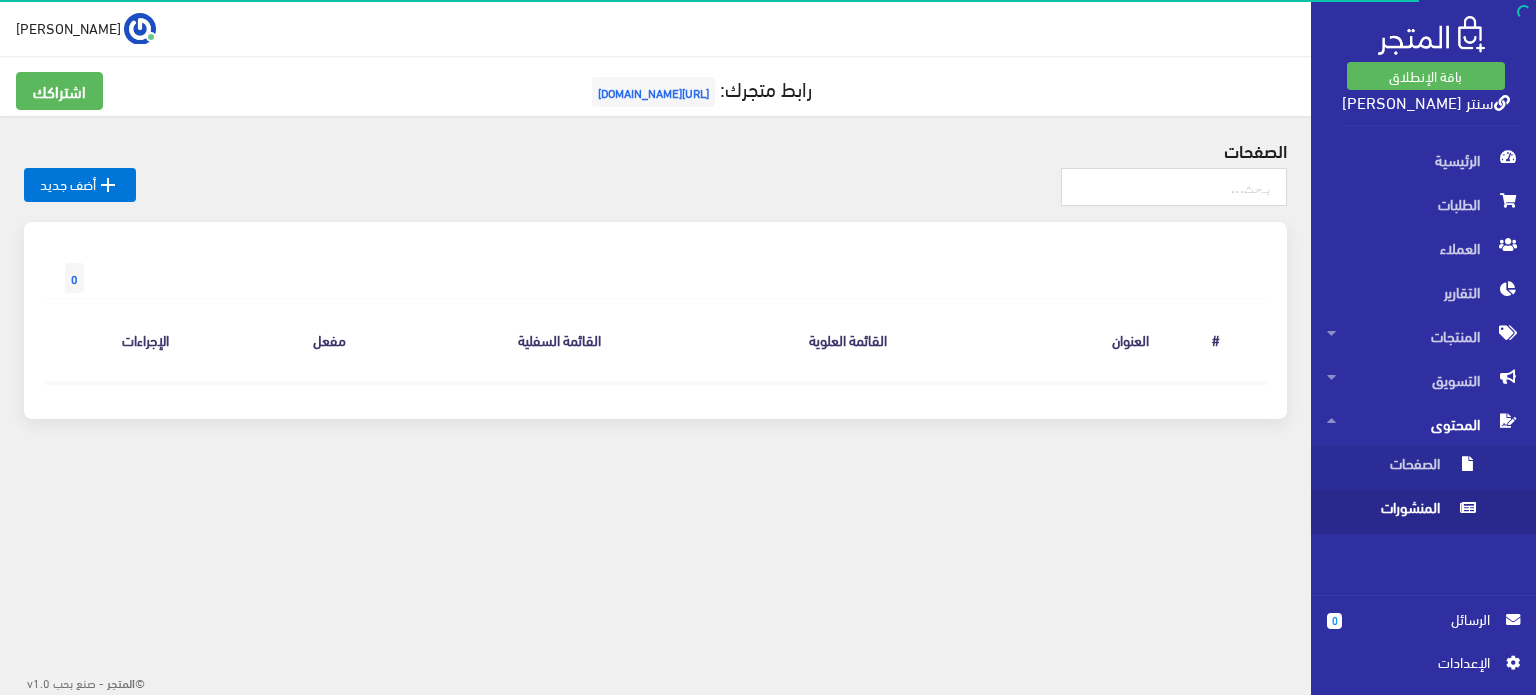 click on "المنشورات" at bounding box center (1403, 512) 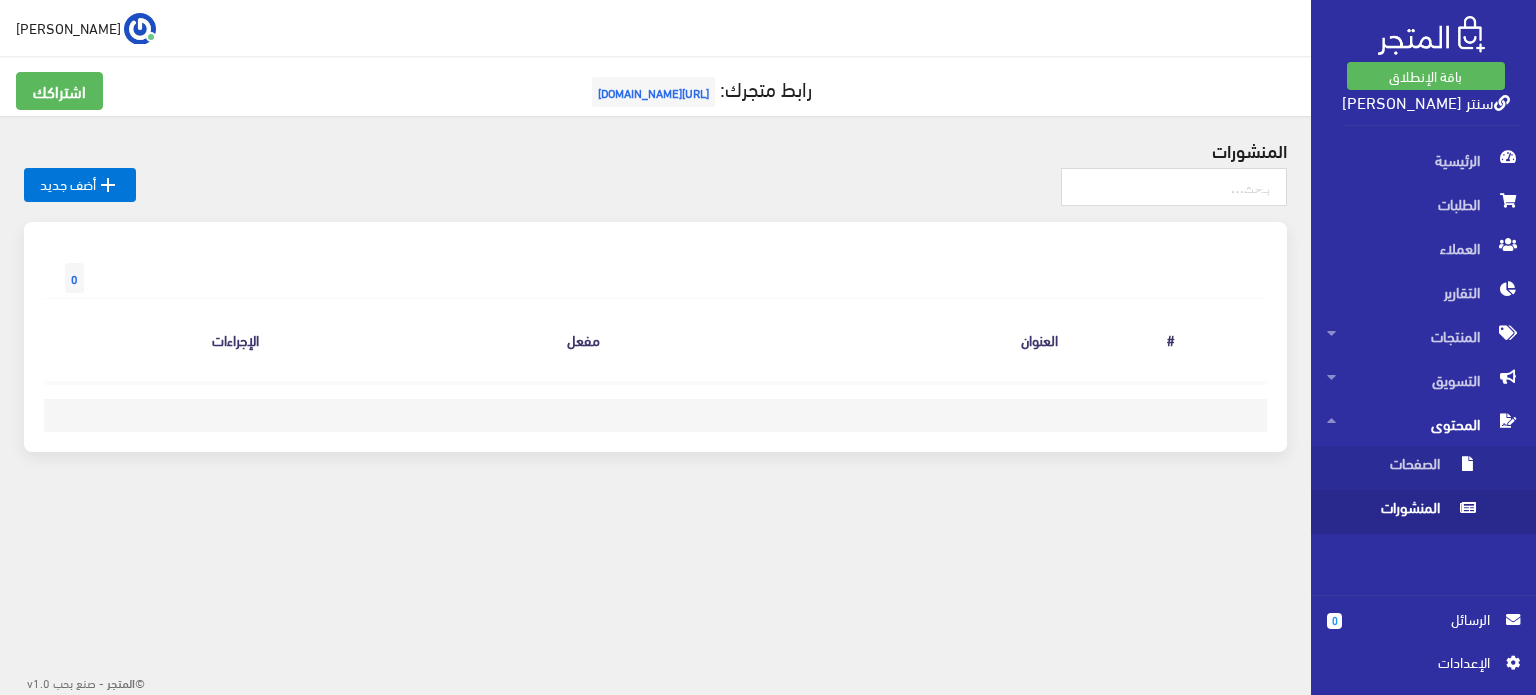 click on "المنشورات" at bounding box center [1403, 512] 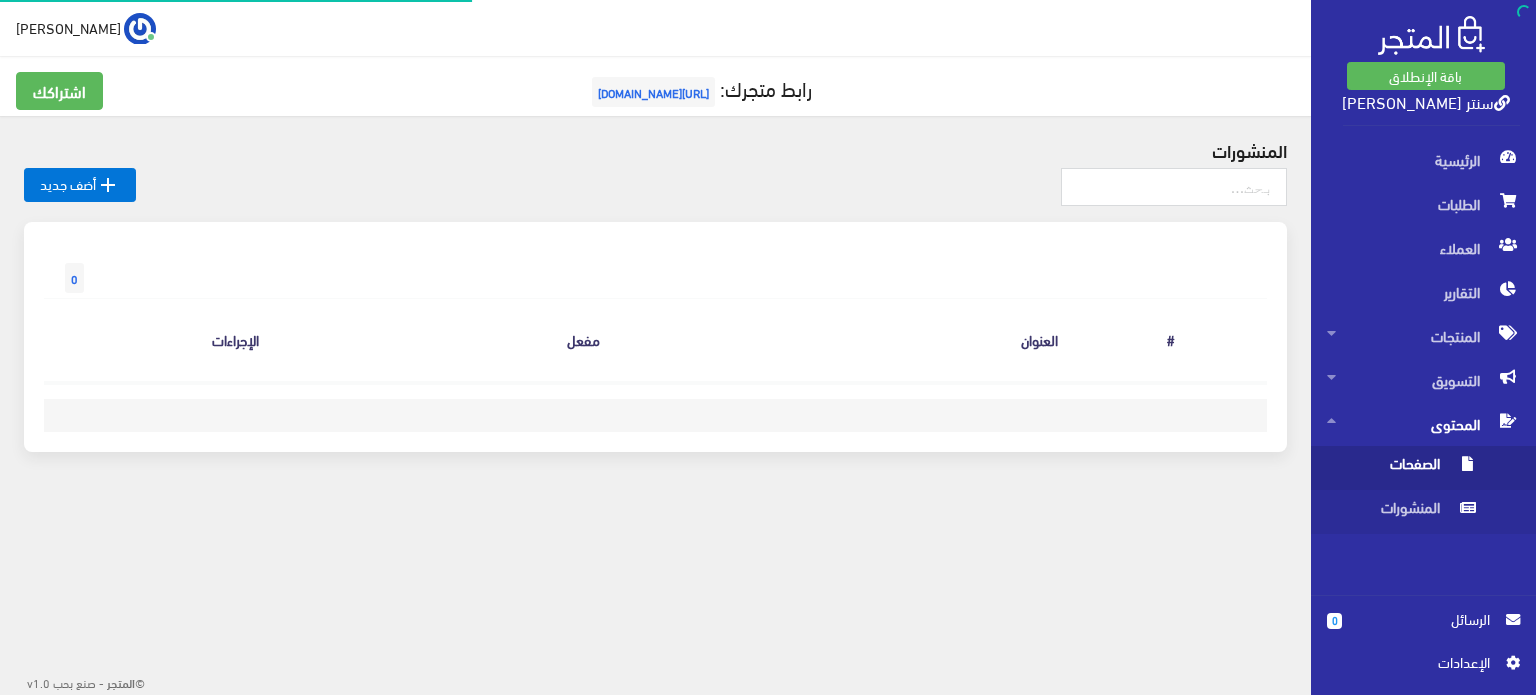 click on "الصفحات" at bounding box center (1403, 468) 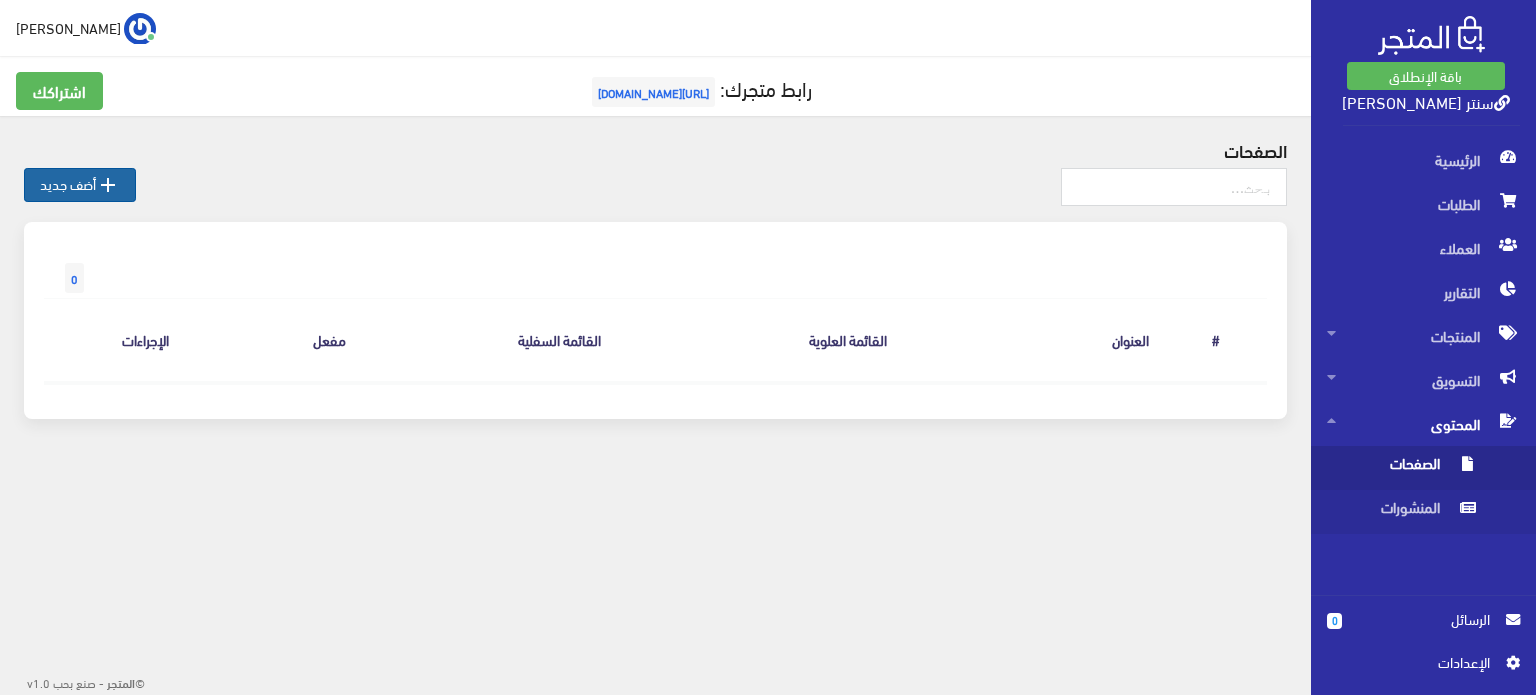 click on "  أضف جديد" at bounding box center [80, 185] 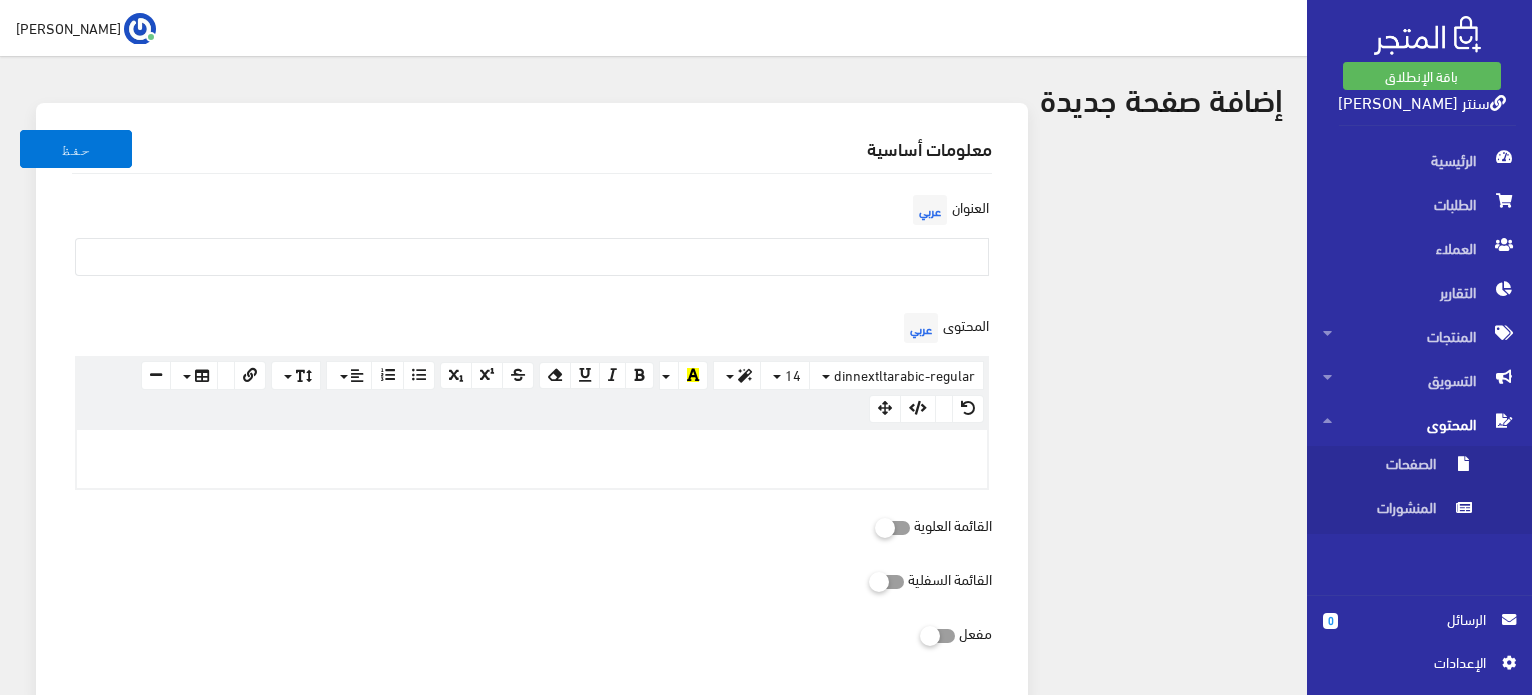scroll, scrollTop: 0, scrollLeft: 0, axis: both 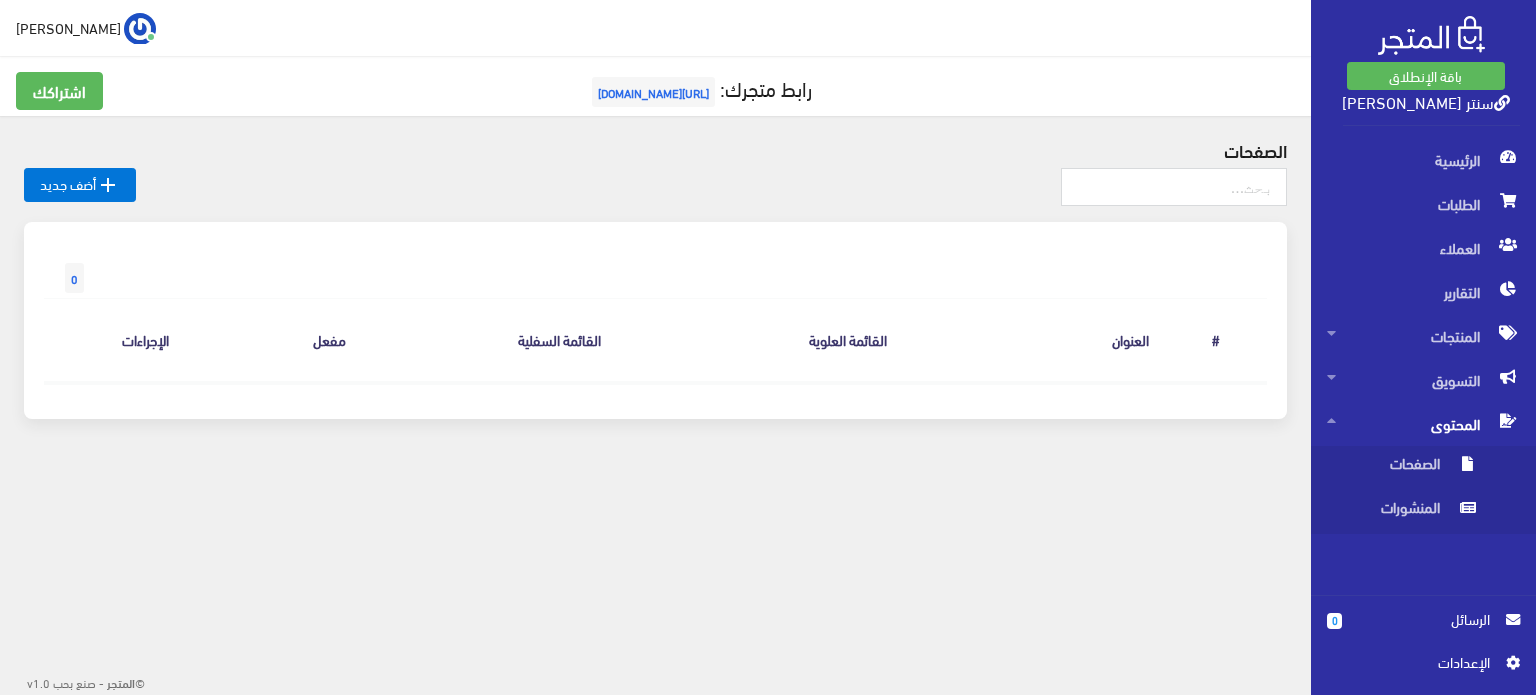 click on "اﻹعدادات" at bounding box center (1416, 662) 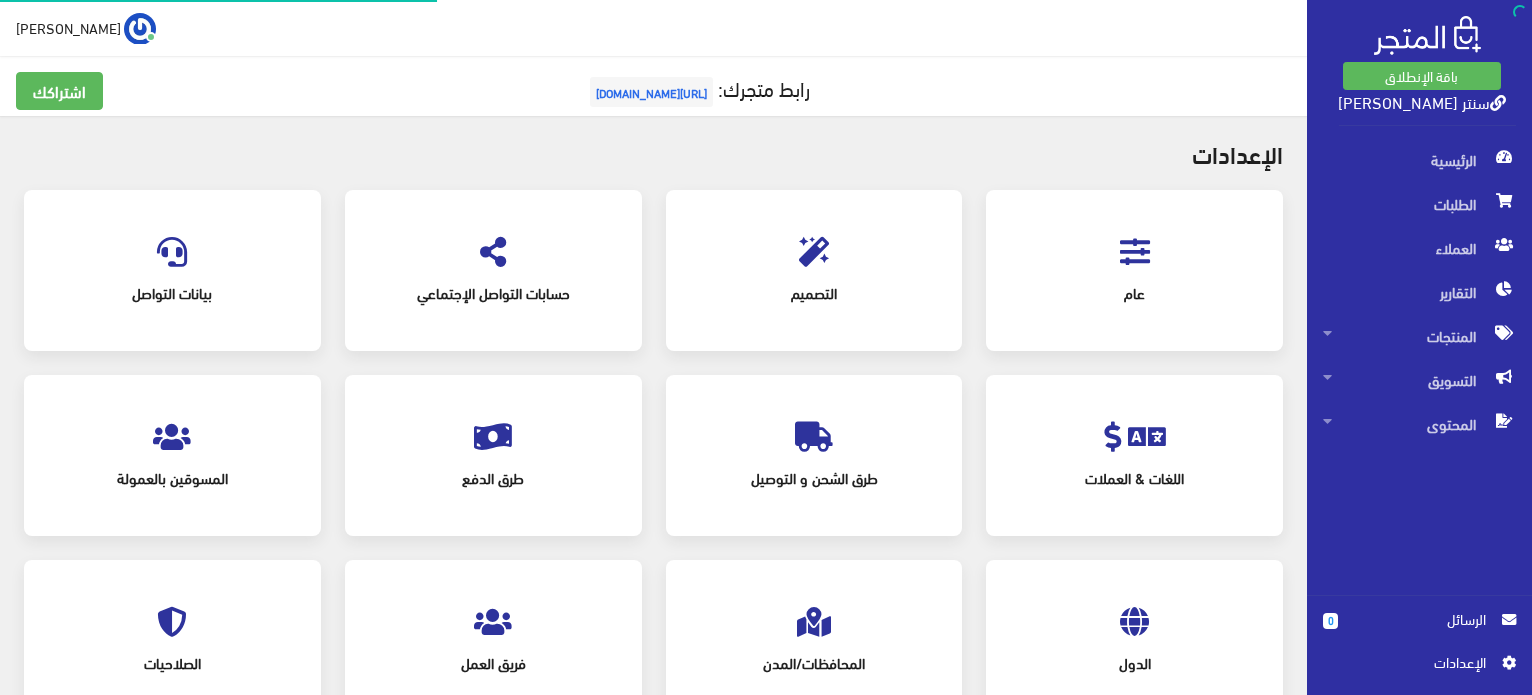 scroll, scrollTop: 0, scrollLeft: 0, axis: both 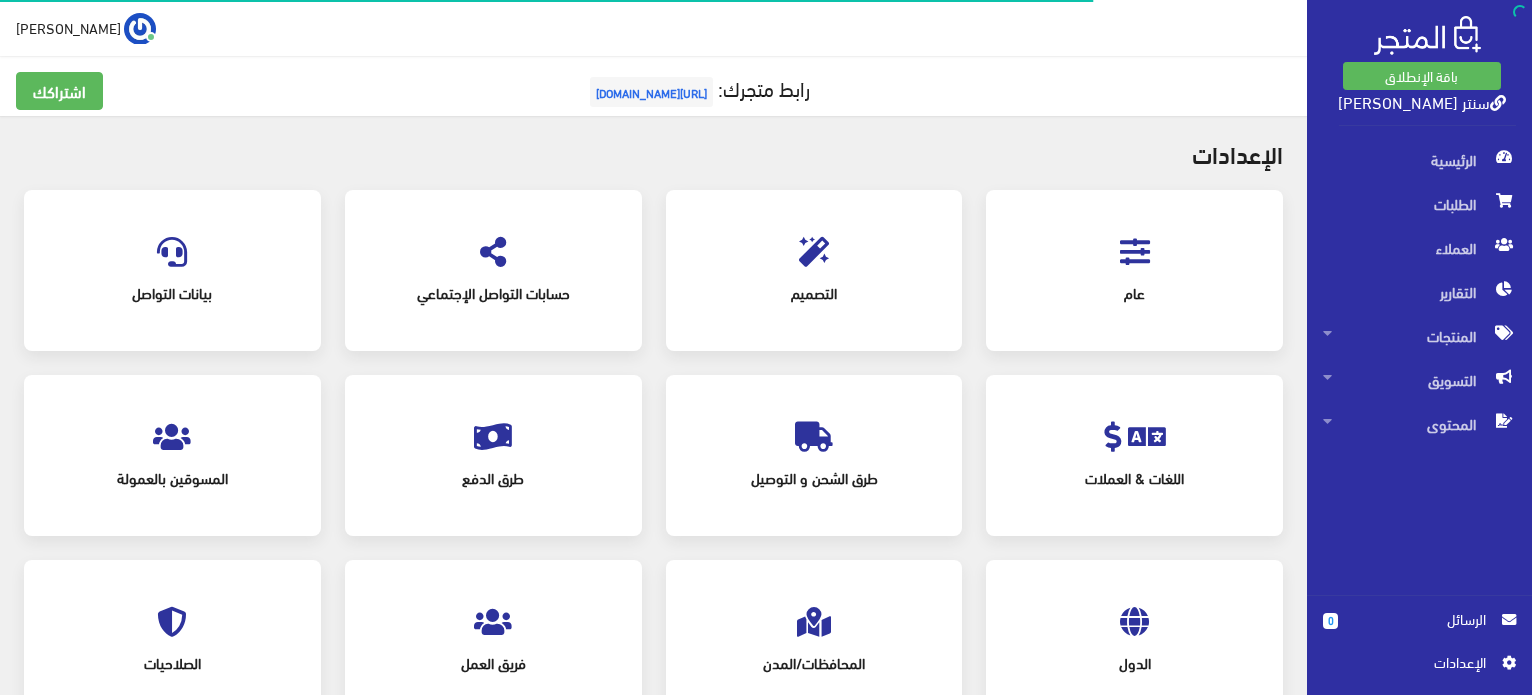click on "التصميم" at bounding box center [814, 293] 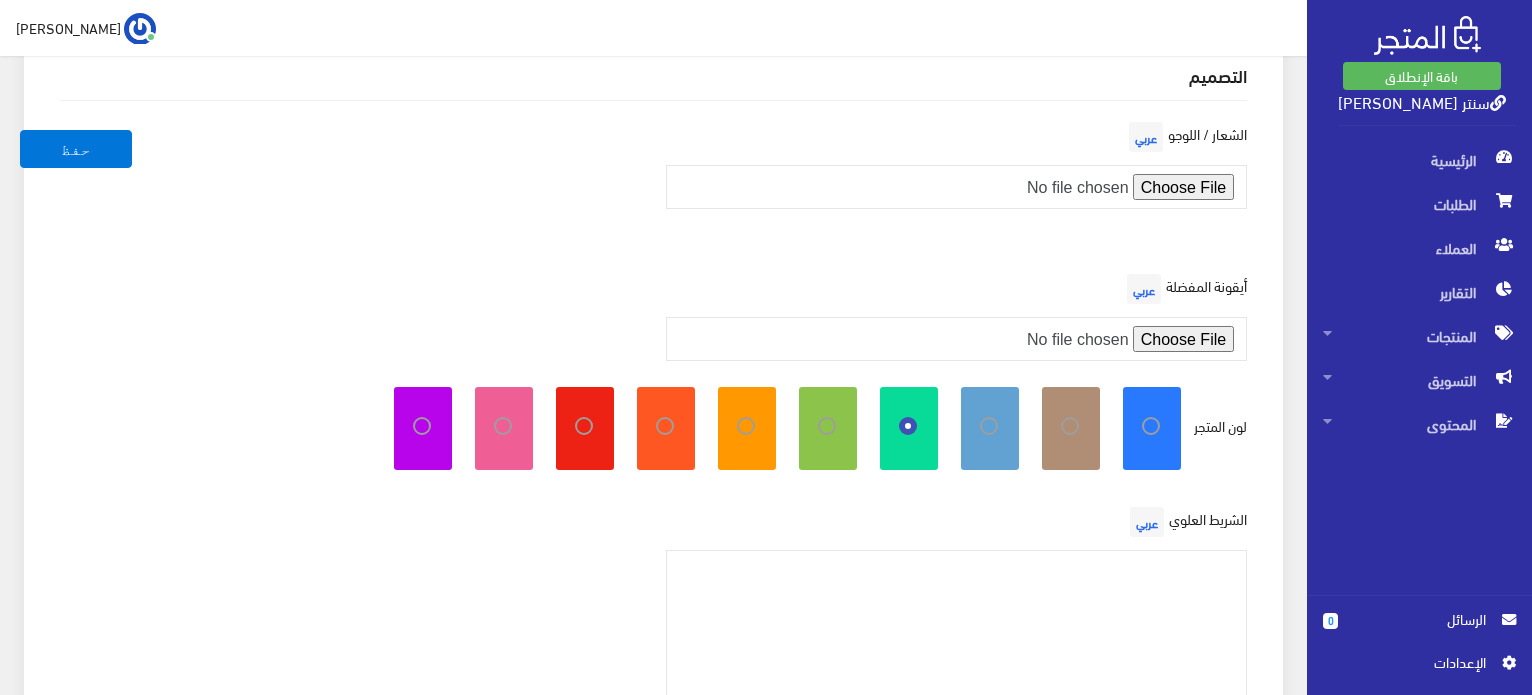 scroll, scrollTop: 0, scrollLeft: 0, axis: both 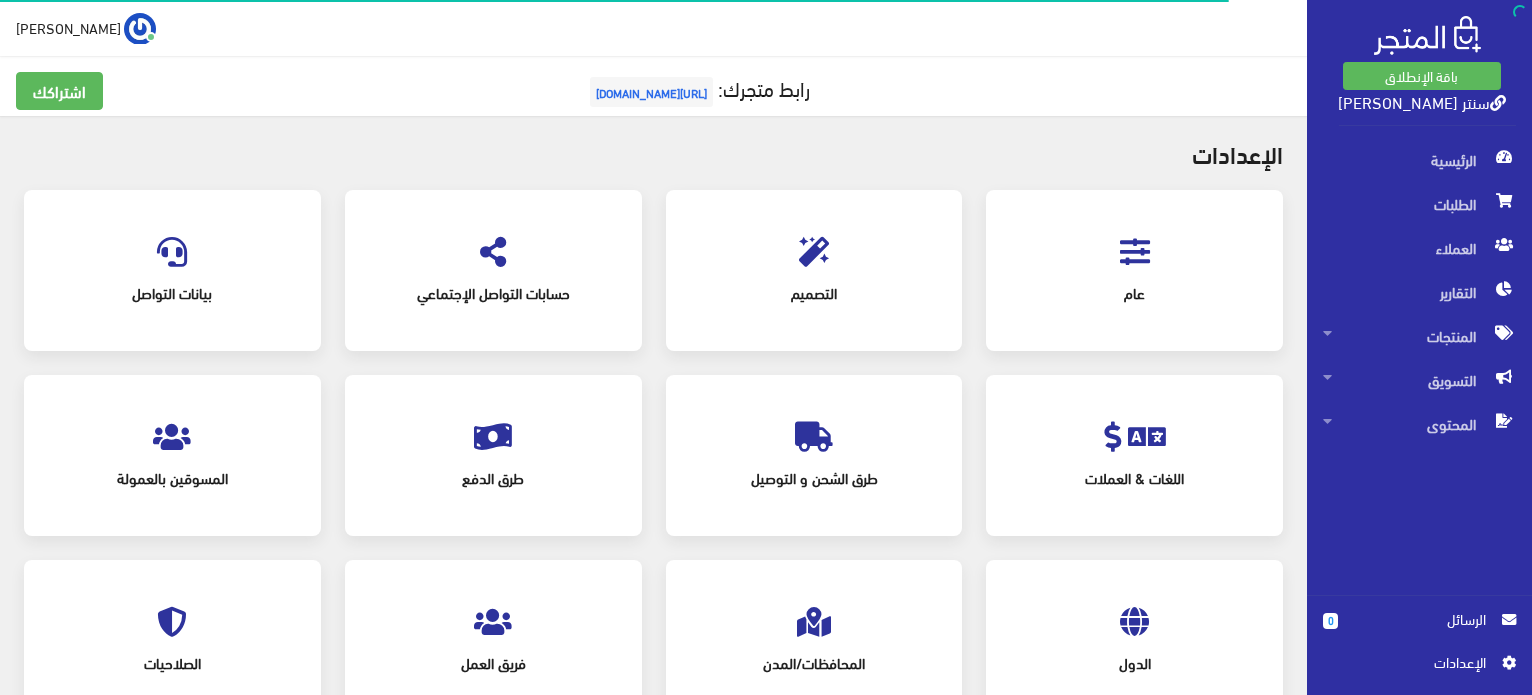 click on "حسابات التواصل الإجتماعي" at bounding box center [493, 270] 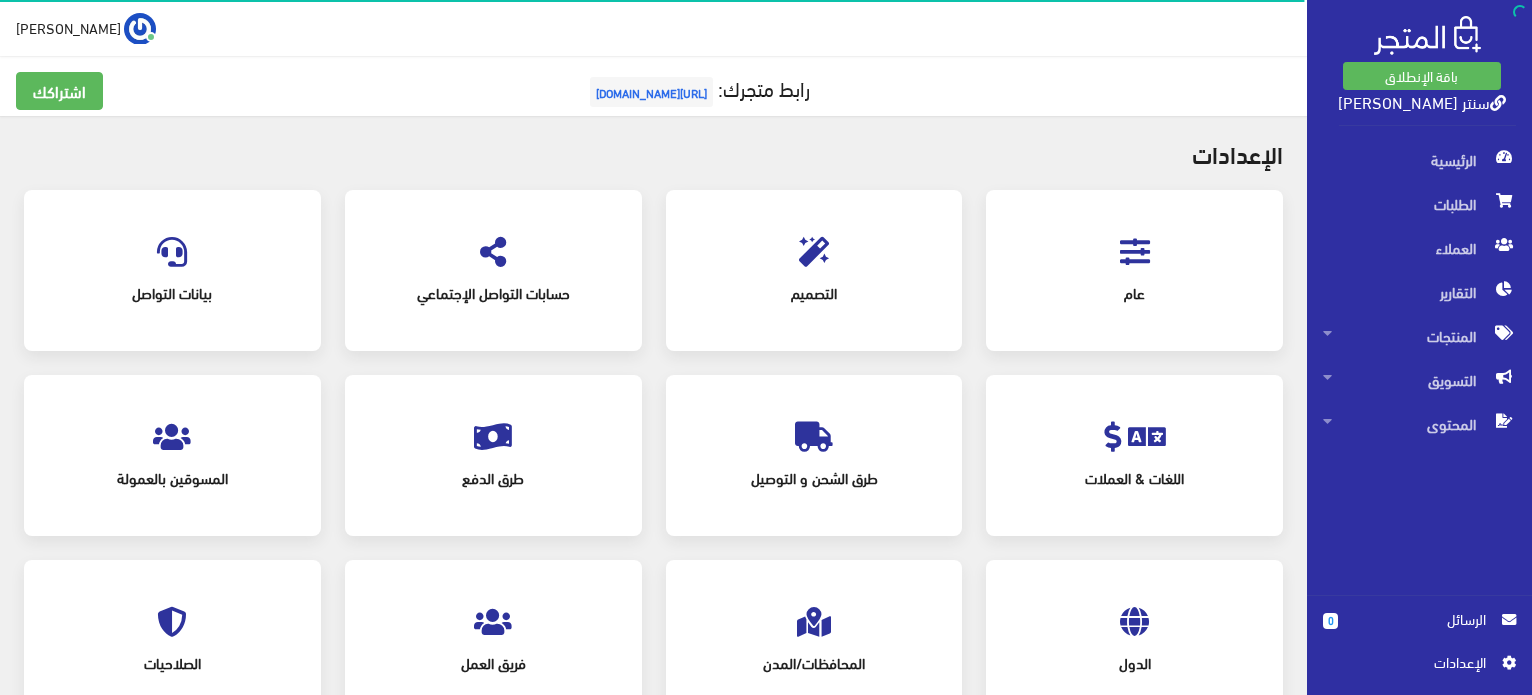 click at bounding box center (493, 252) 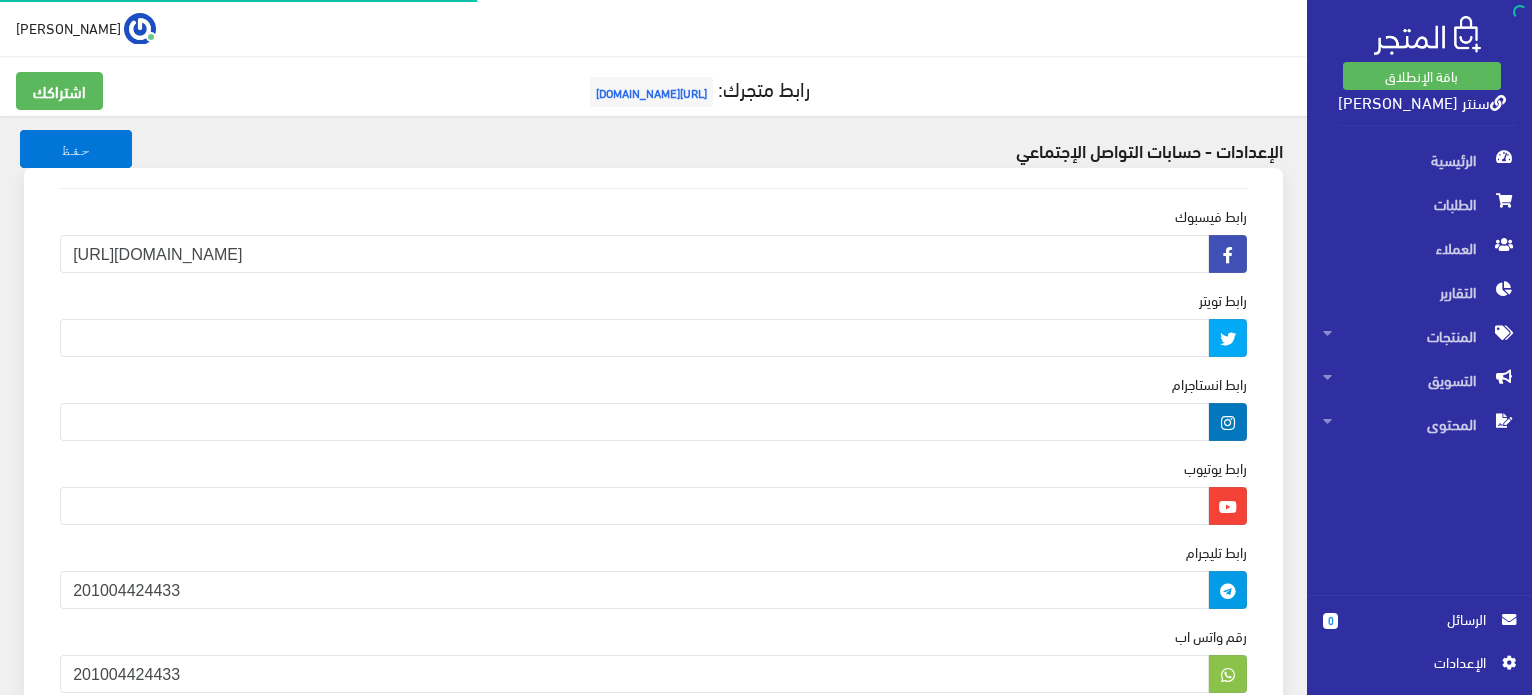 scroll, scrollTop: 0, scrollLeft: 0, axis: both 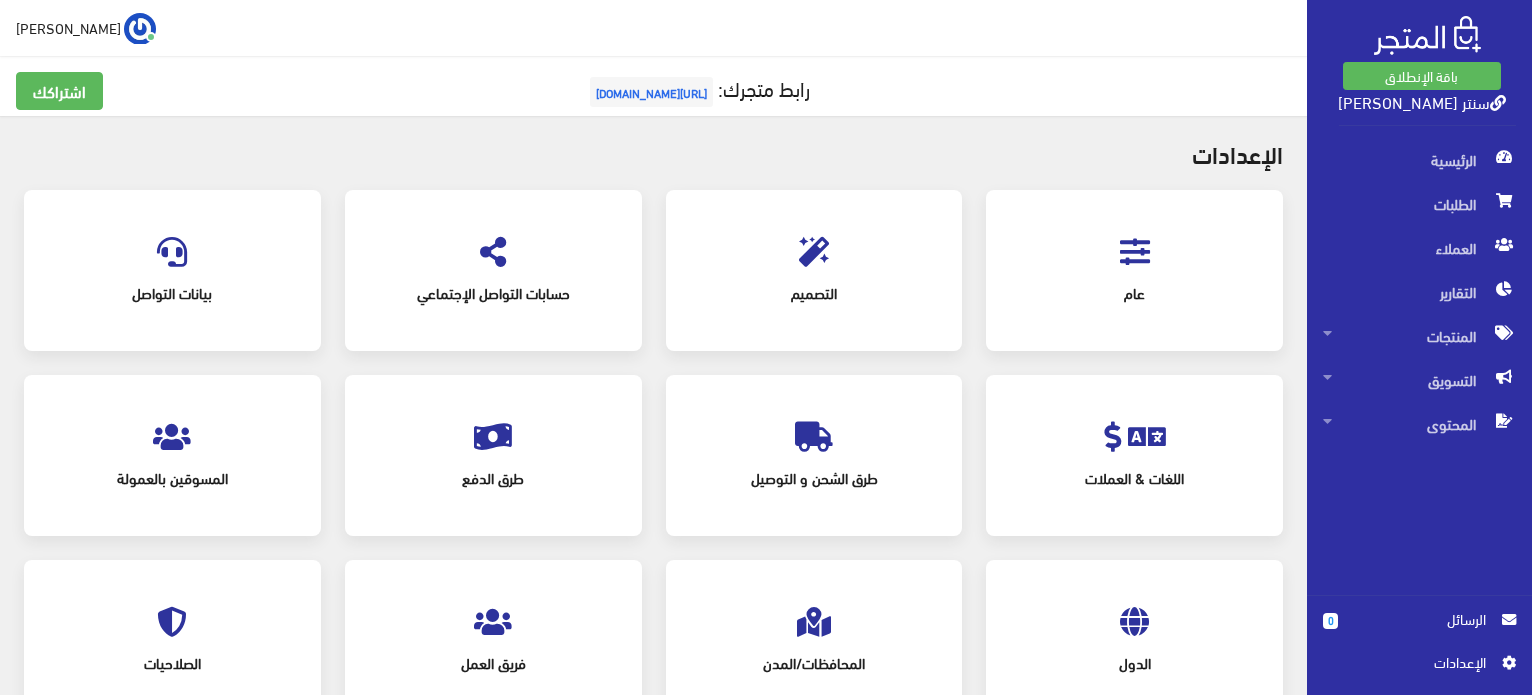 click on "طرق الشحن و التوصيل" at bounding box center [814, 478] 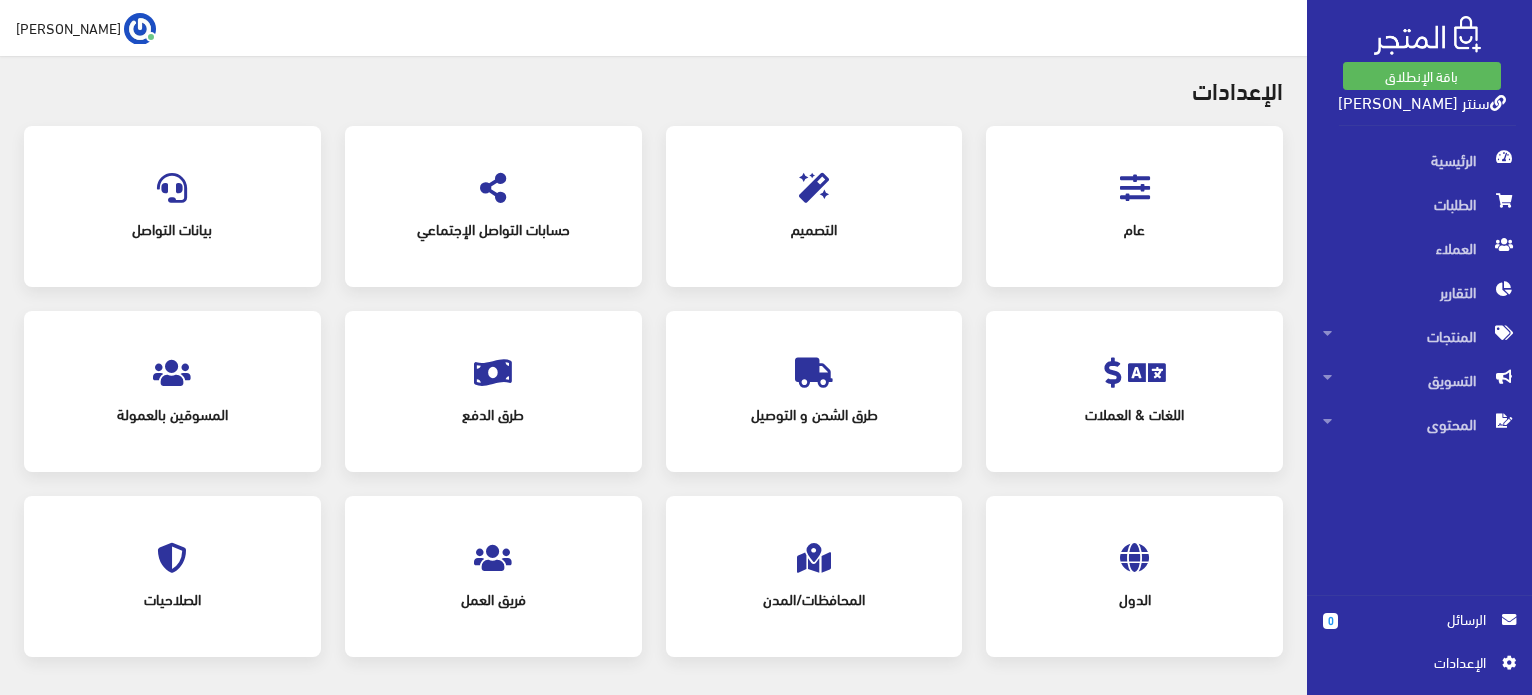 scroll, scrollTop: 100, scrollLeft: 0, axis: vertical 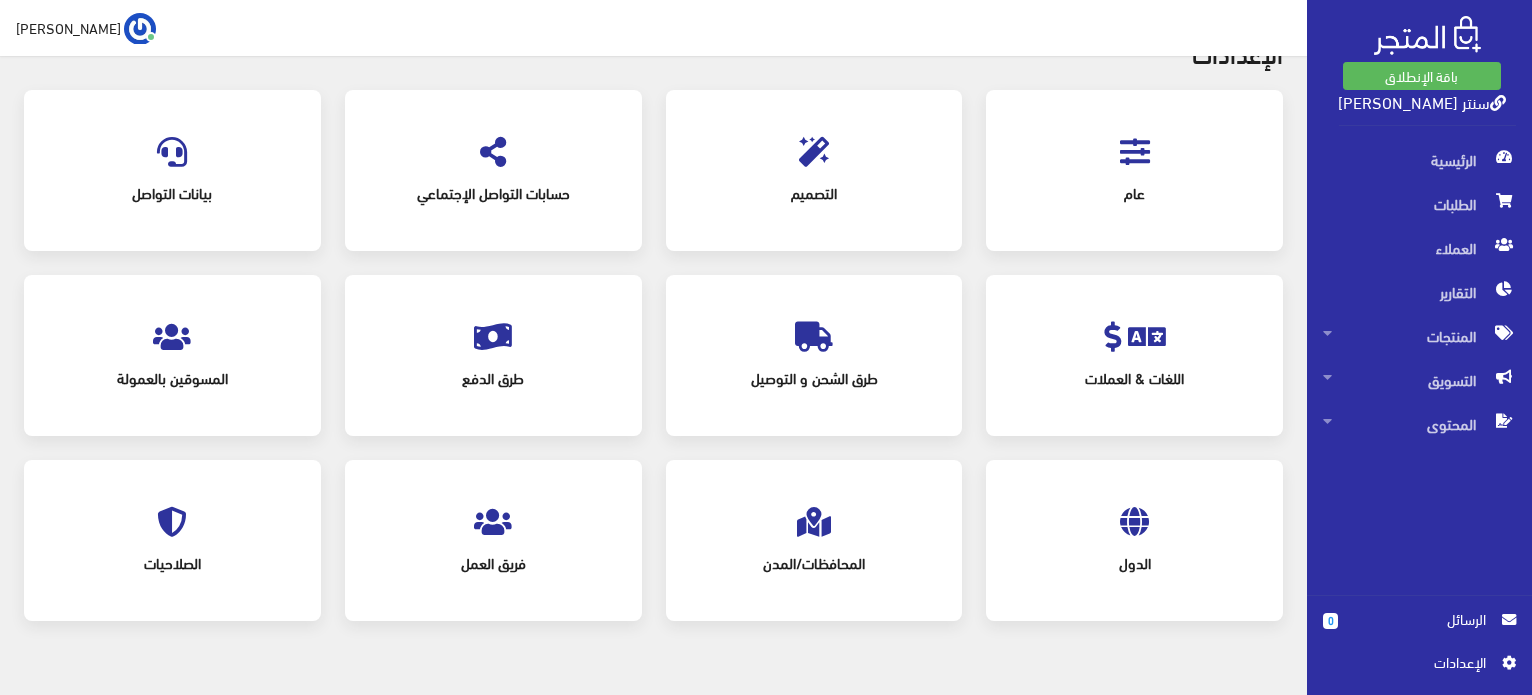 click on "طرق الدفع" at bounding box center (493, 355) 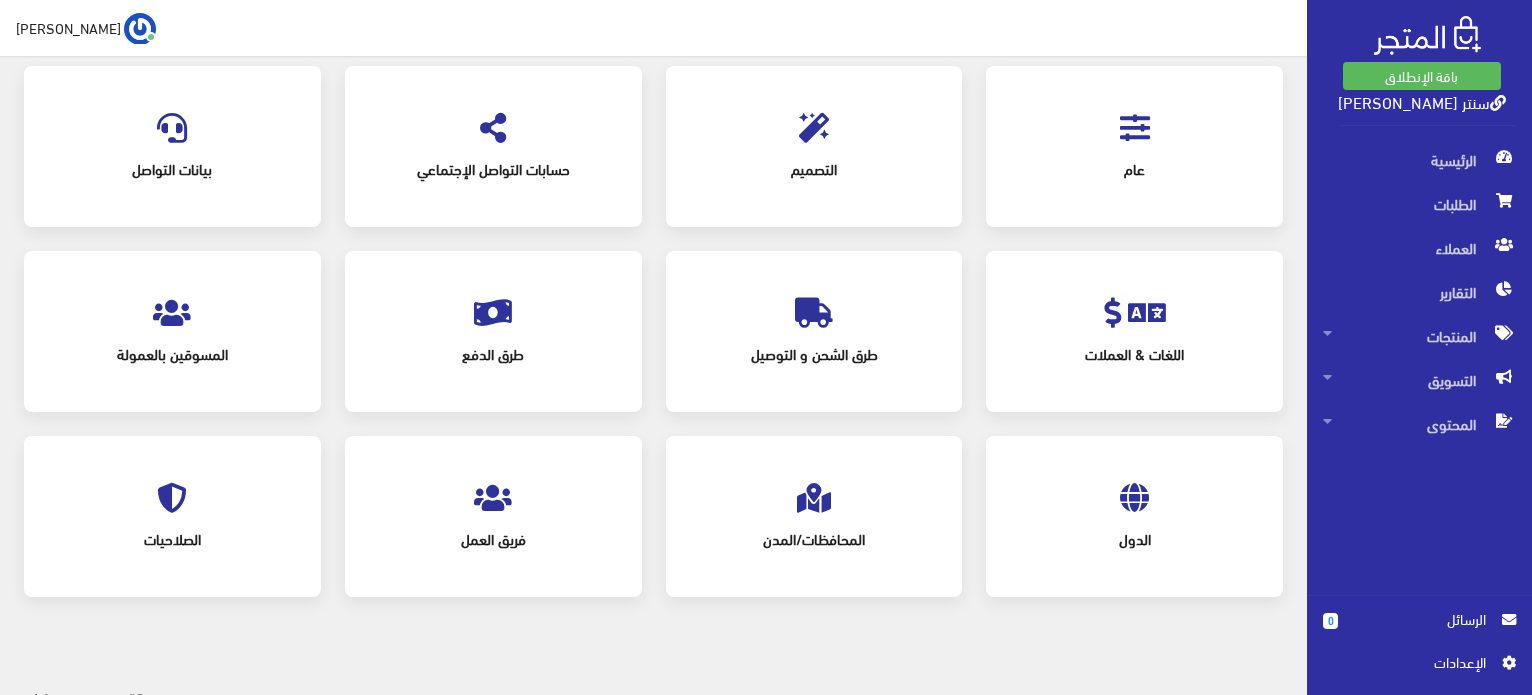 scroll, scrollTop: 137, scrollLeft: 0, axis: vertical 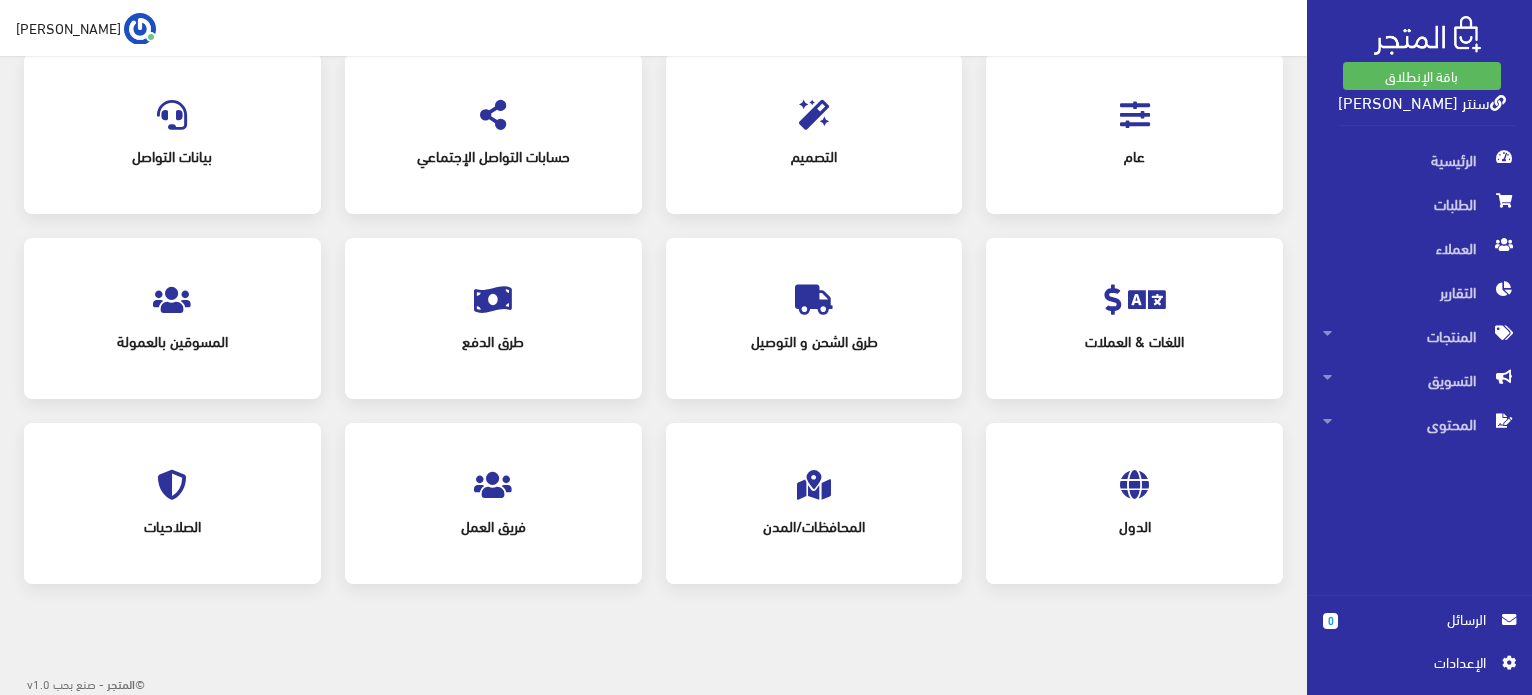 click on "الصلاحيات" at bounding box center (172, 503) 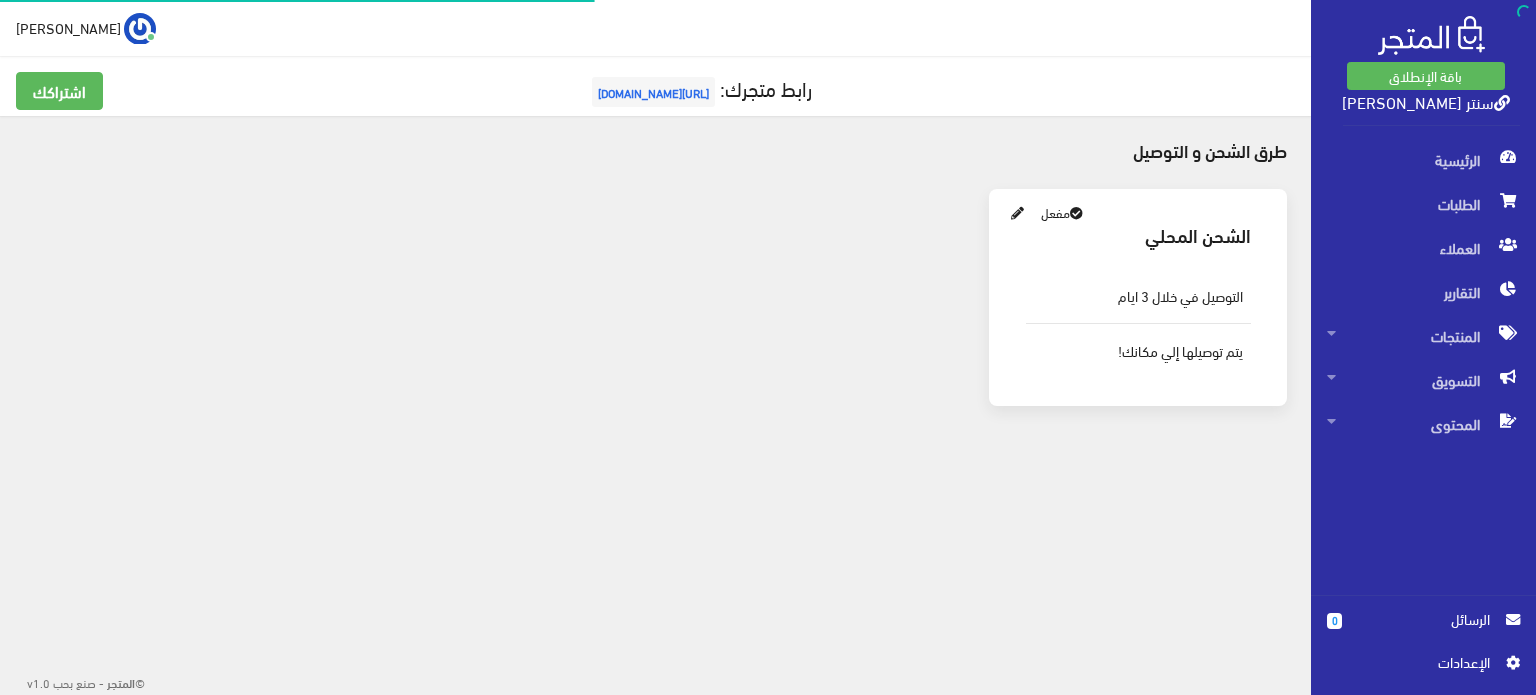 scroll, scrollTop: 0, scrollLeft: 0, axis: both 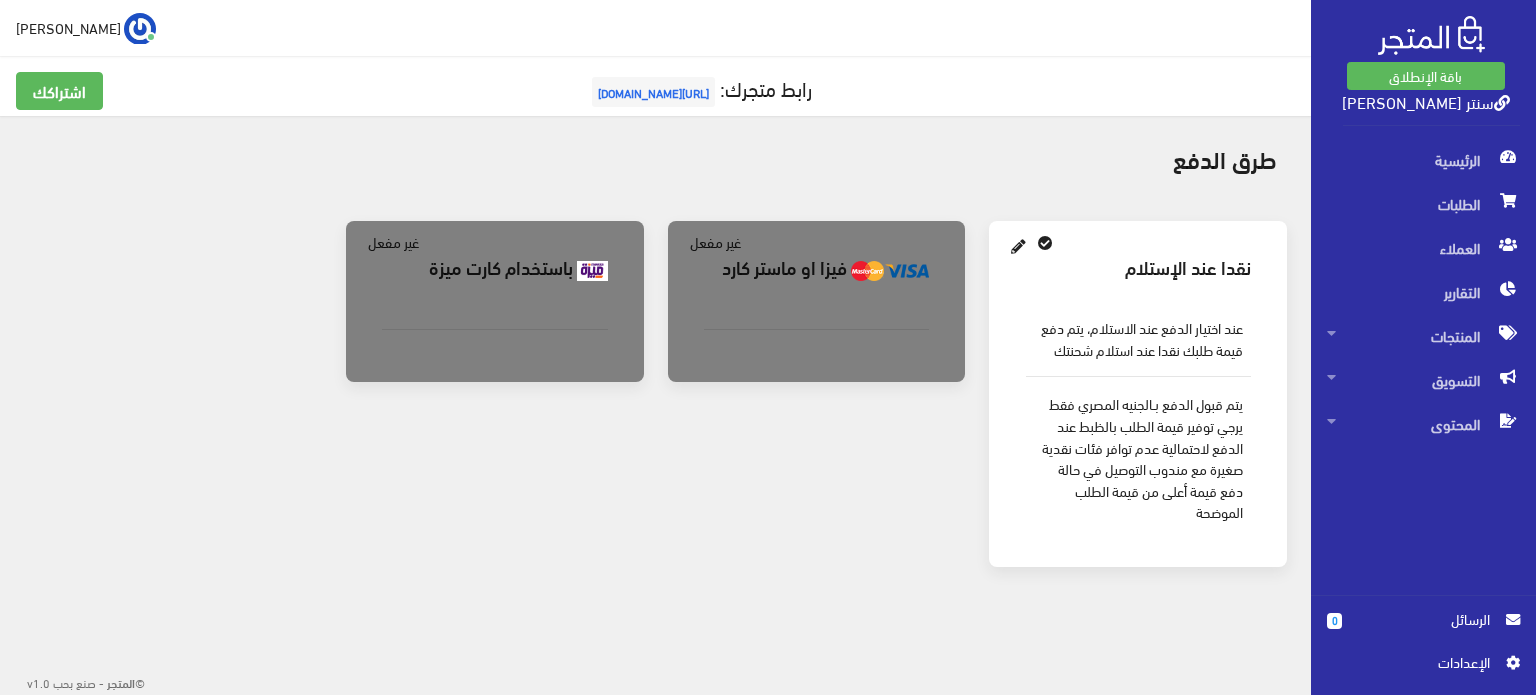 click on "فيزا او ماستر كارد" at bounding box center (817, 269) 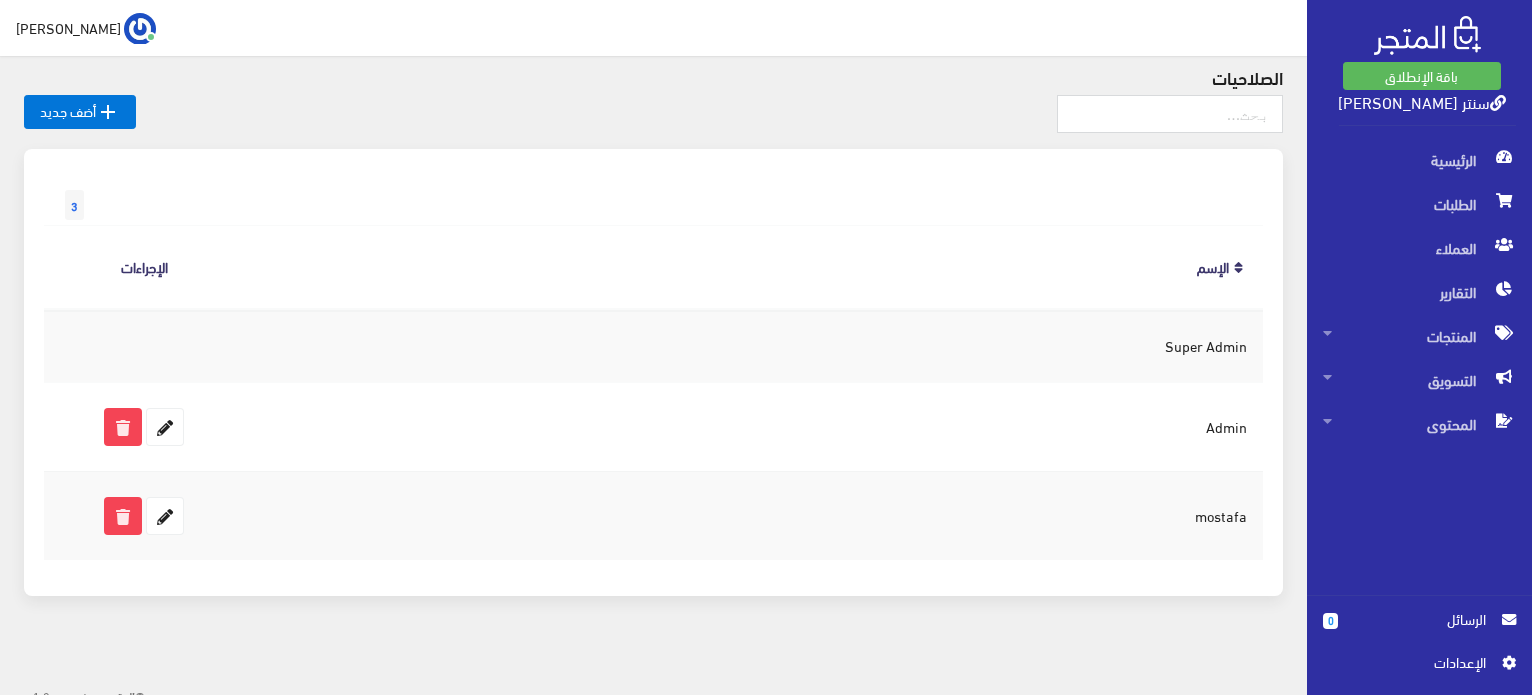 scroll, scrollTop: 84, scrollLeft: 0, axis: vertical 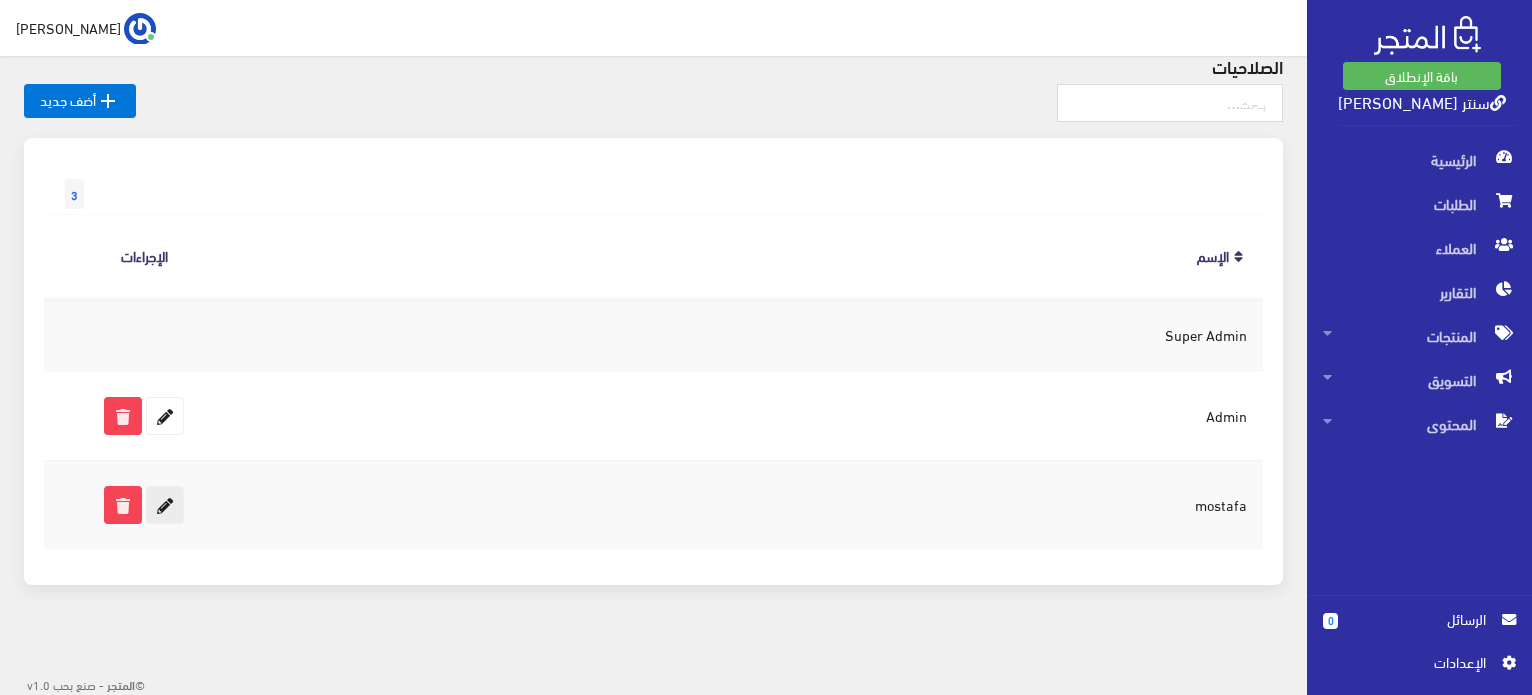 click at bounding box center (165, 505) 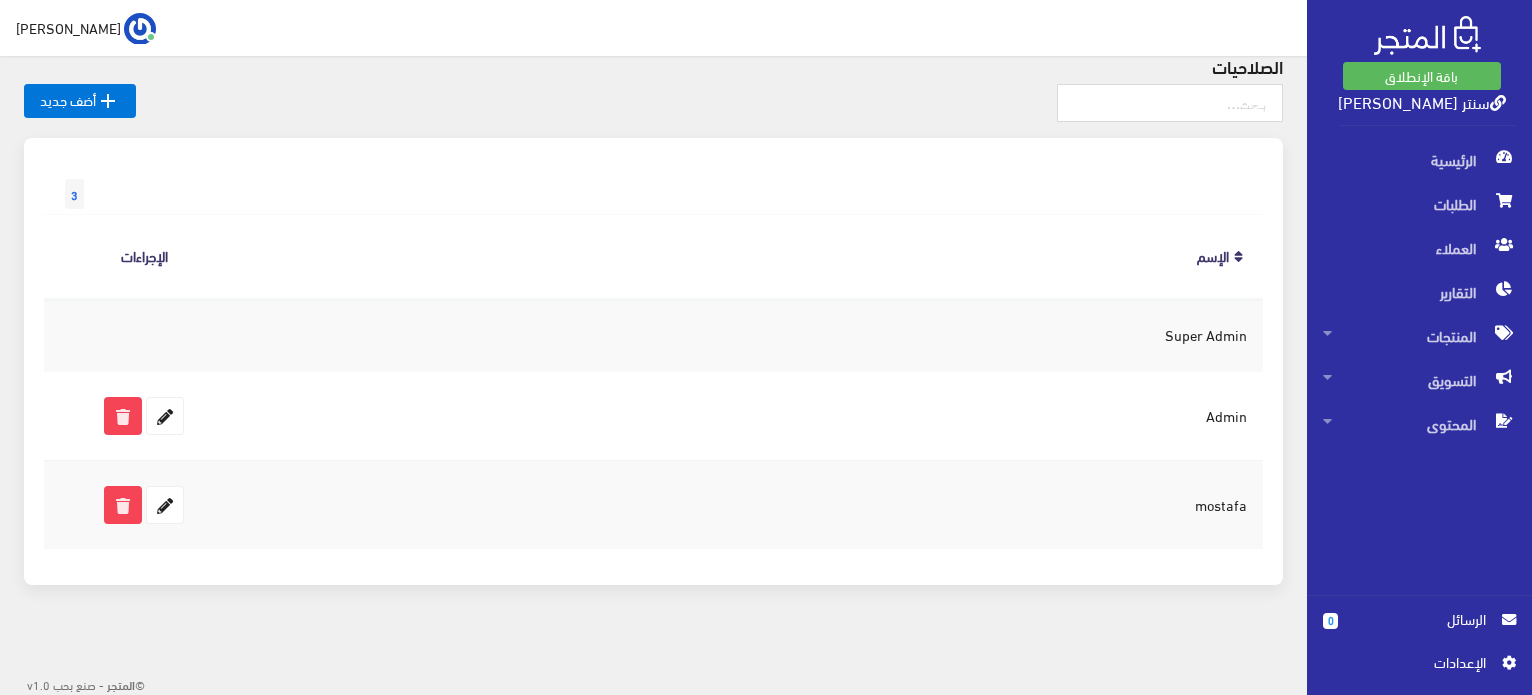 click on "الرسائل" at bounding box center [1420, 619] 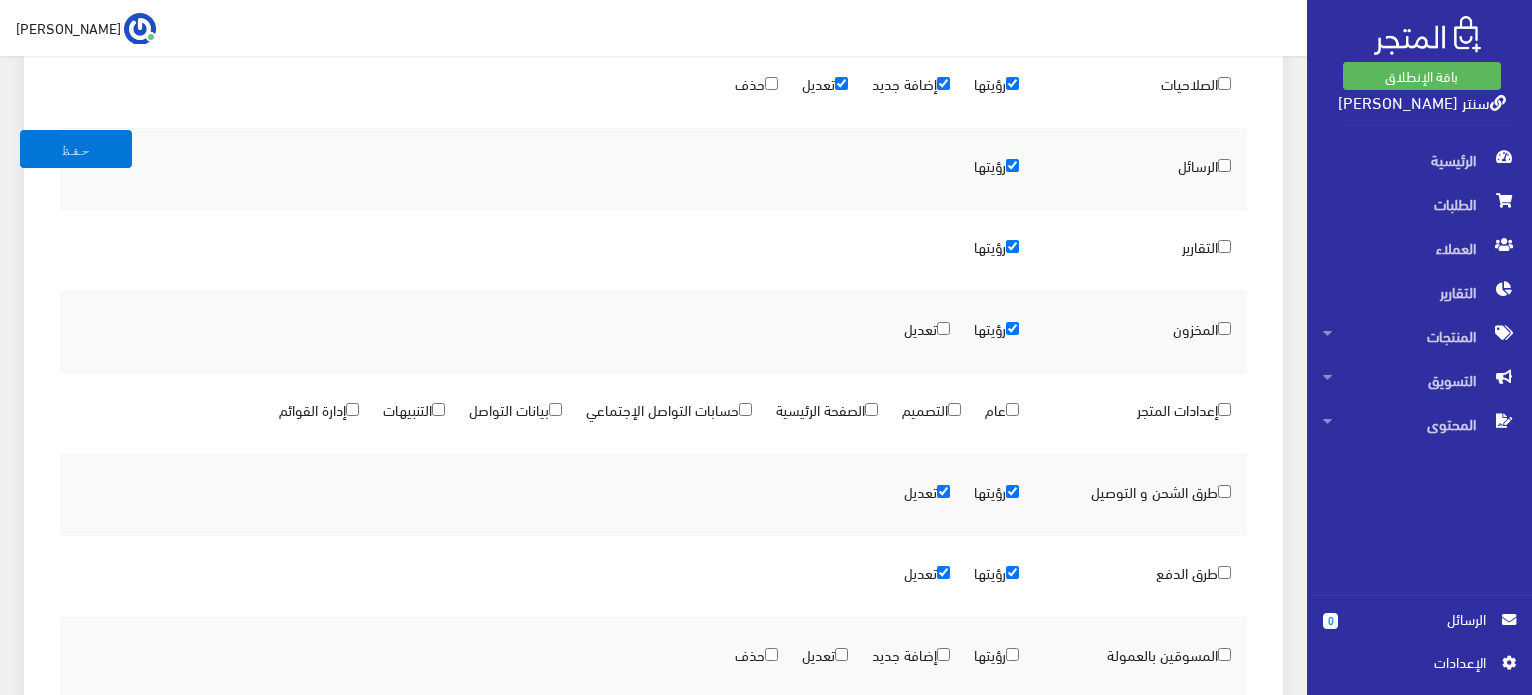 scroll, scrollTop: 1930, scrollLeft: 0, axis: vertical 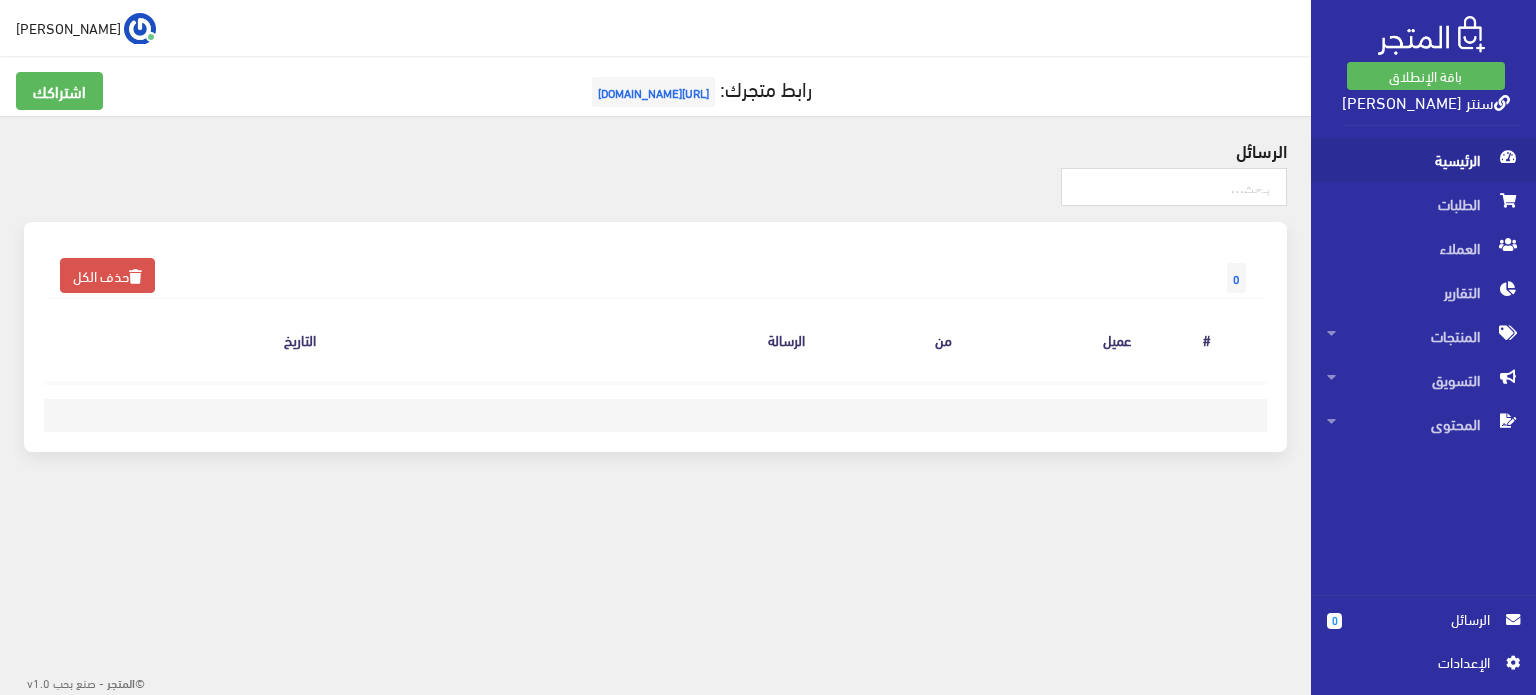 click on "الرئيسية" at bounding box center (1423, 160) 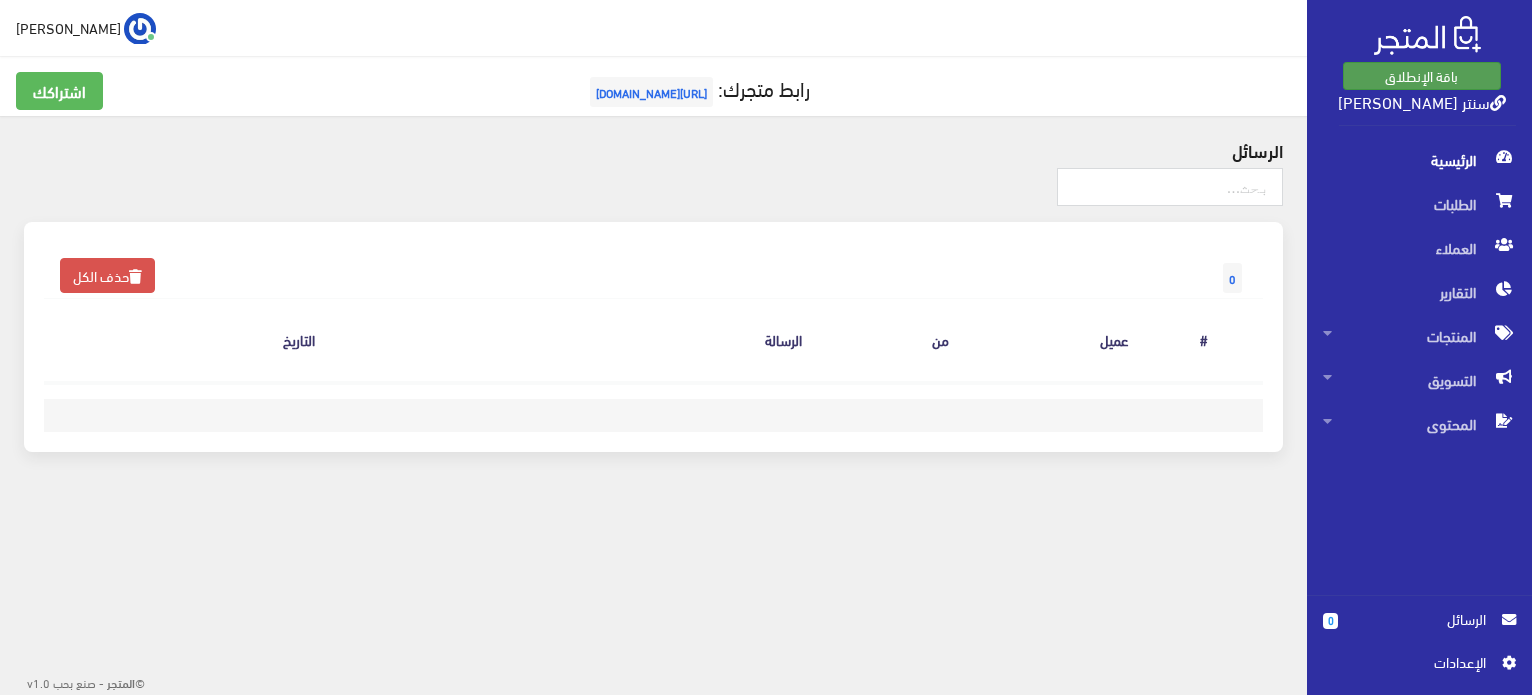 click on "باقة الإنطلاق" at bounding box center [1422, 76] 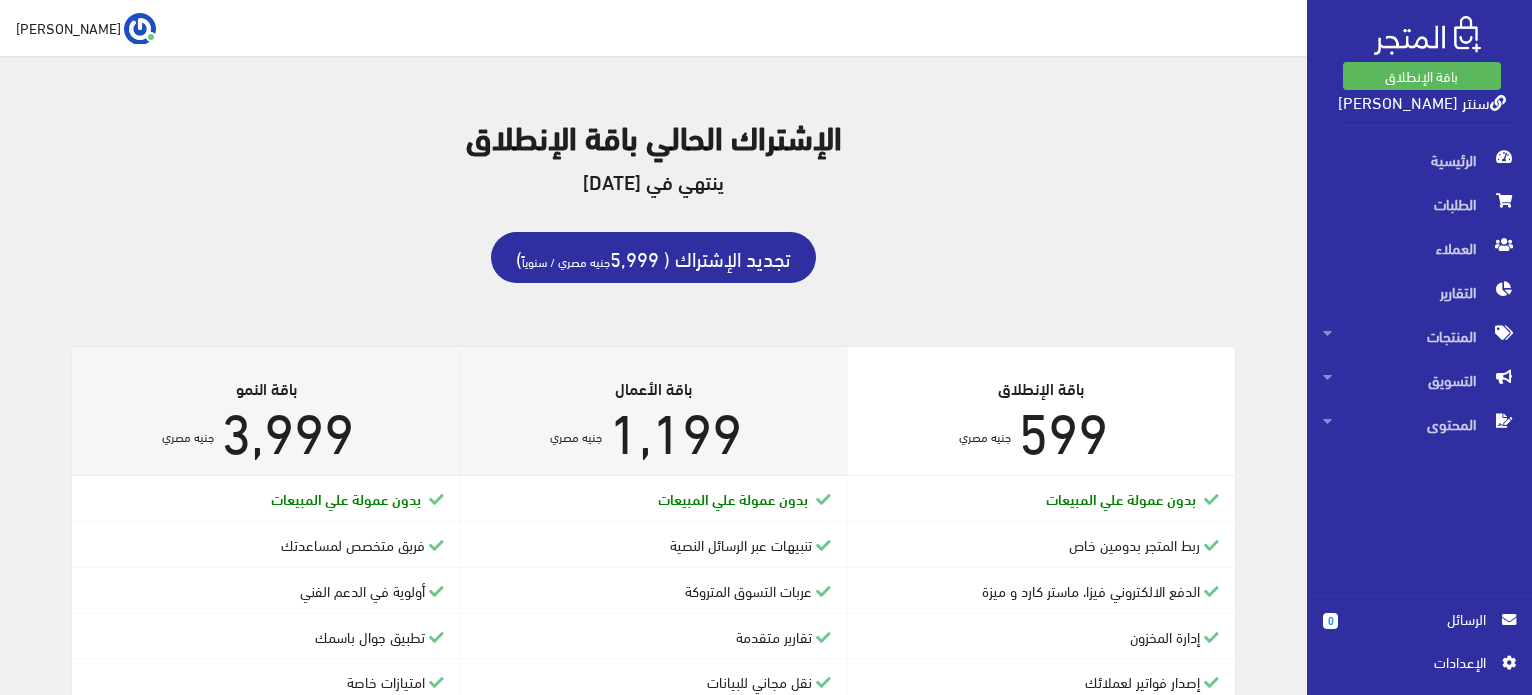 scroll, scrollTop: 0, scrollLeft: 0, axis: both 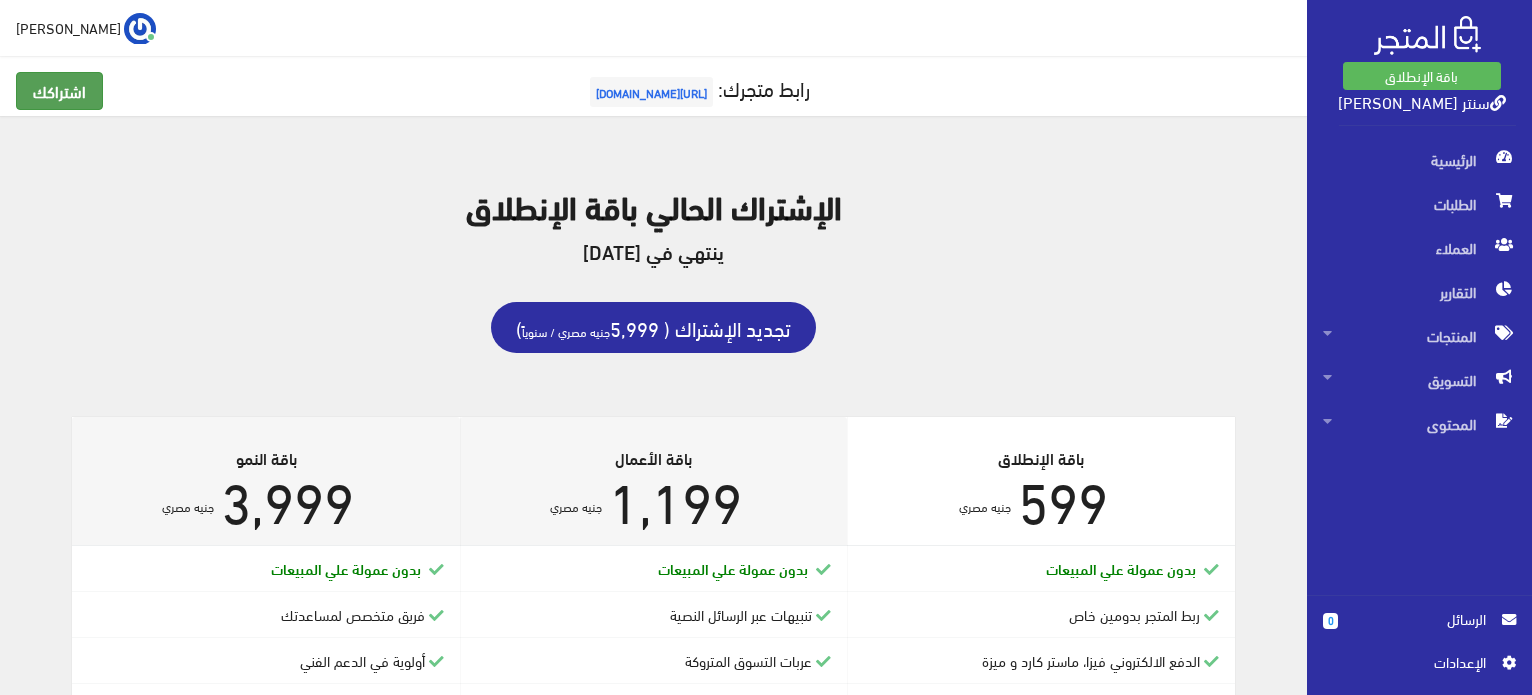 click on "اشتراكك" at bounding box center [59, 91] 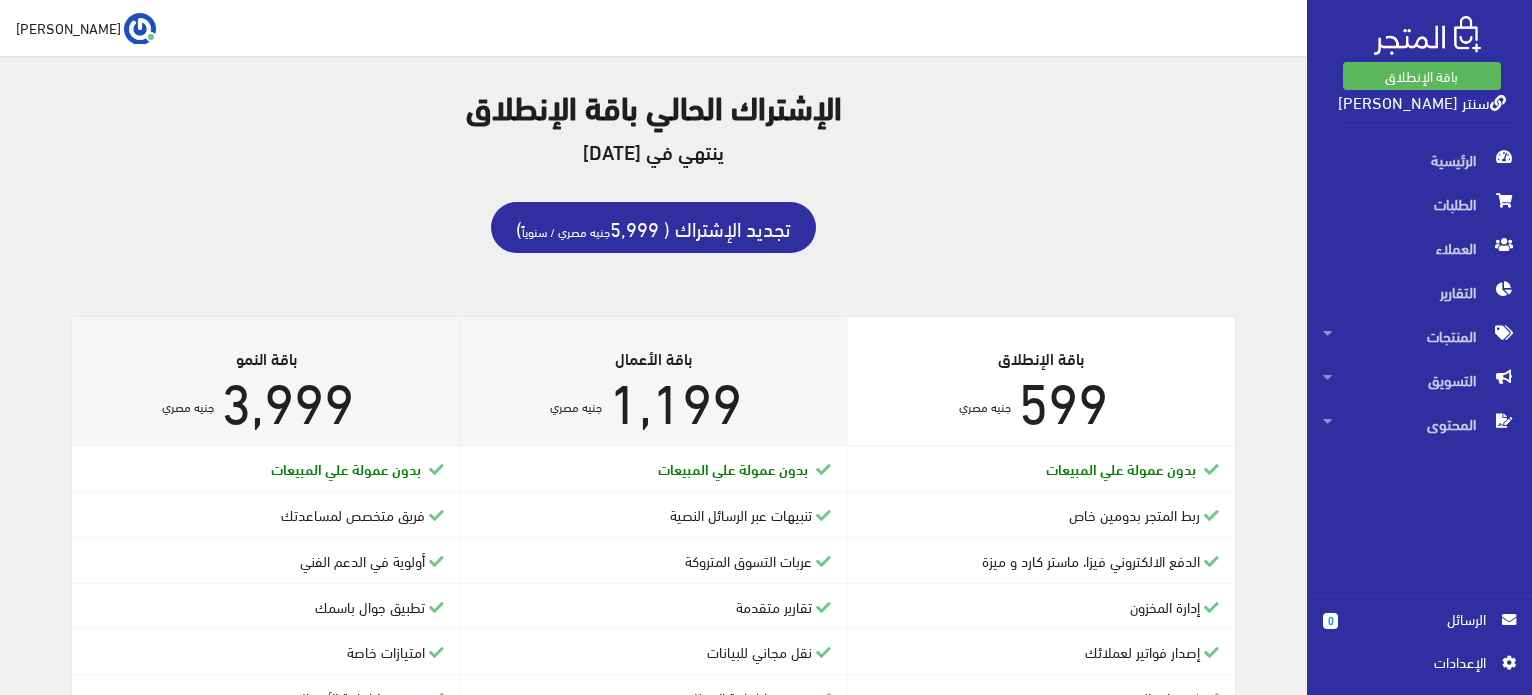scroll, scrollTop: 200, scrollLeft: 0, axis: vertical 